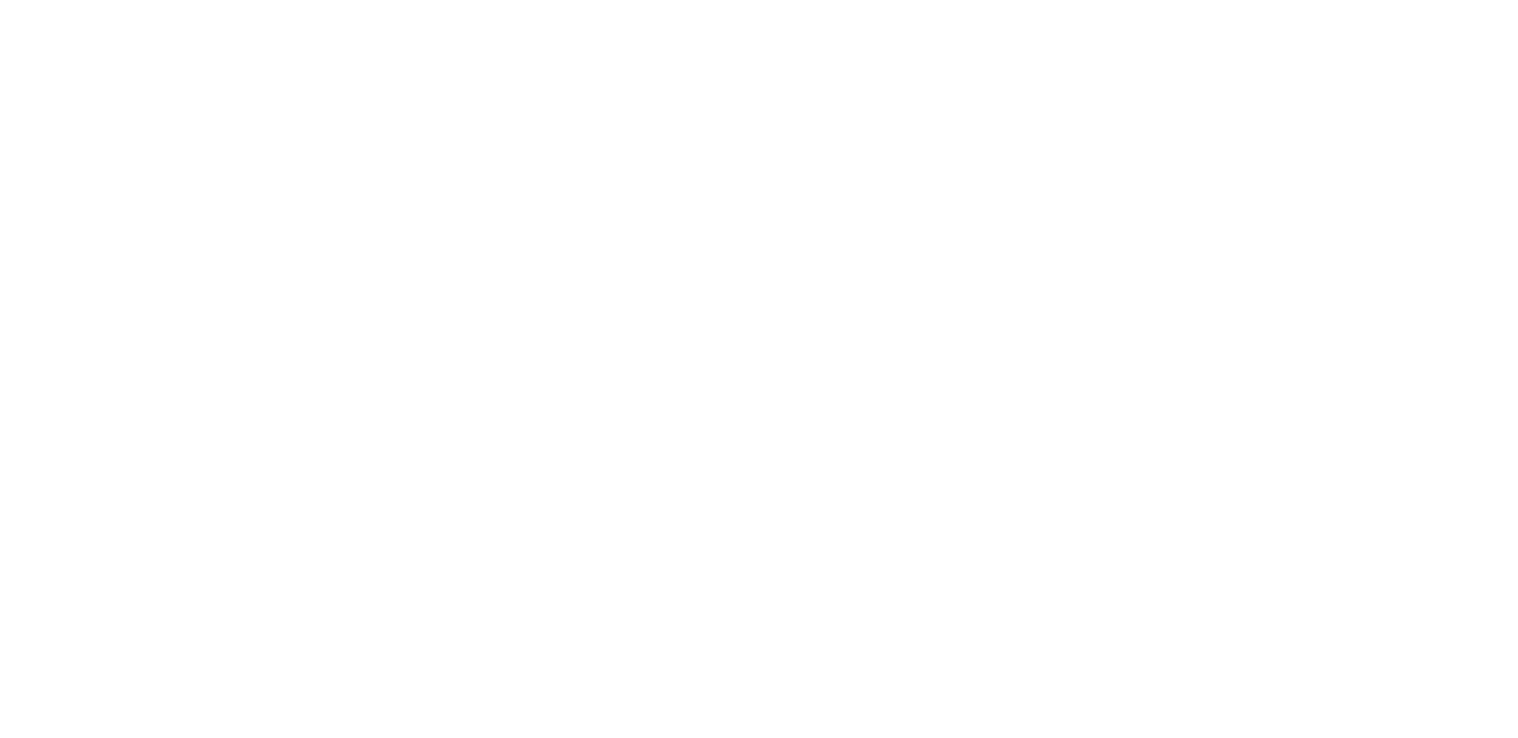 scroll, scrollTop: 0, scrollLeft: 0, axis: both 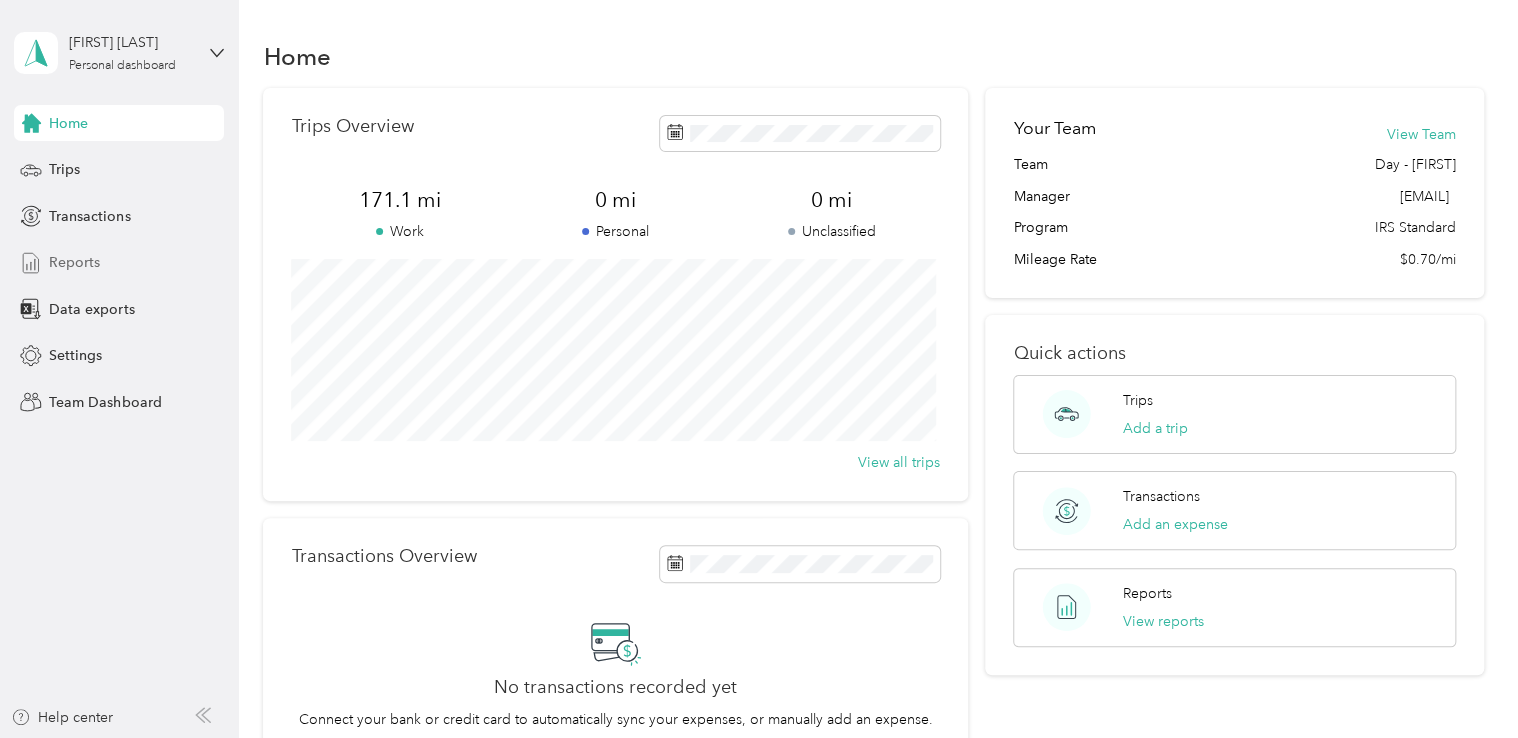 click on "Reports" at bounding box center [74, 262] 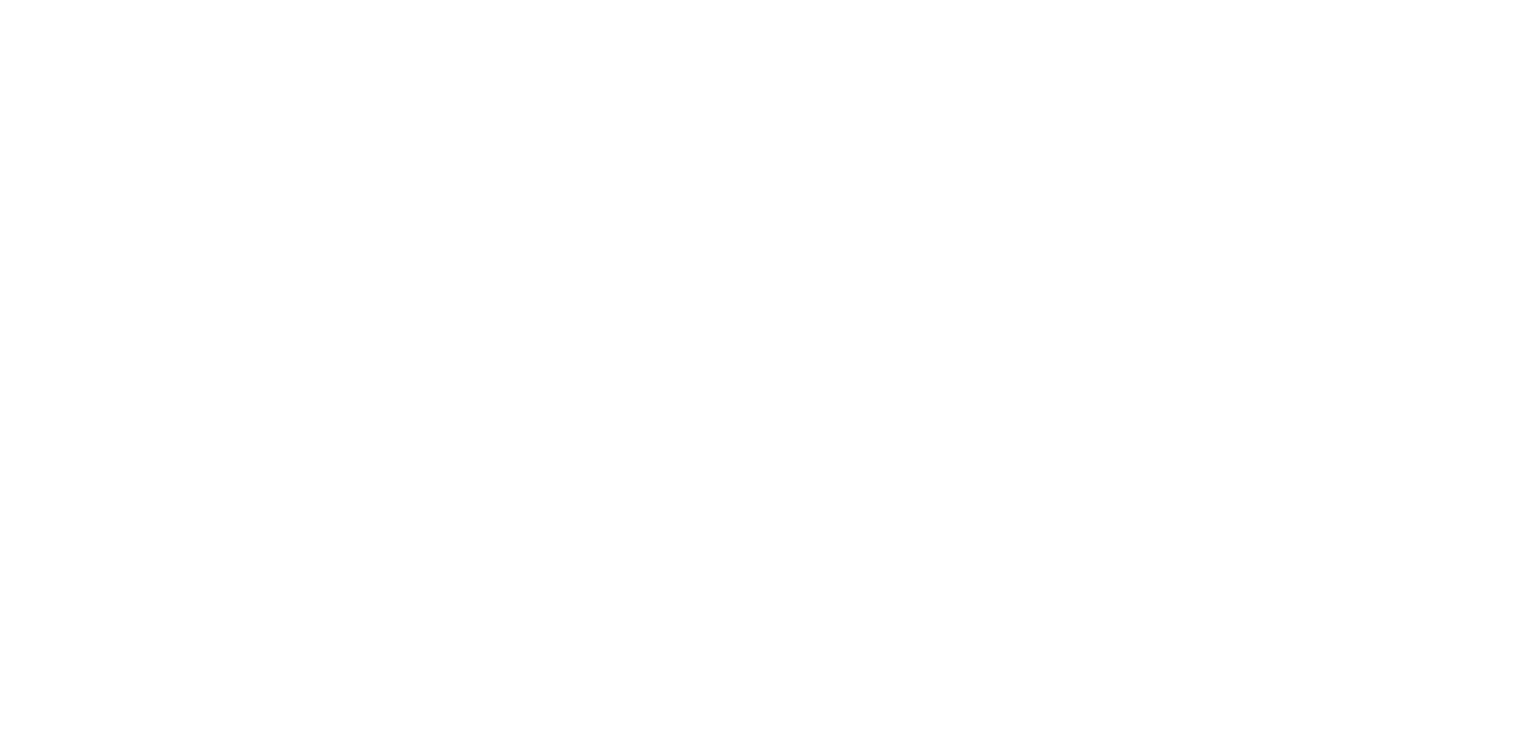 scroll, scrollTop: 0, scrollLeft: 0, axis: both 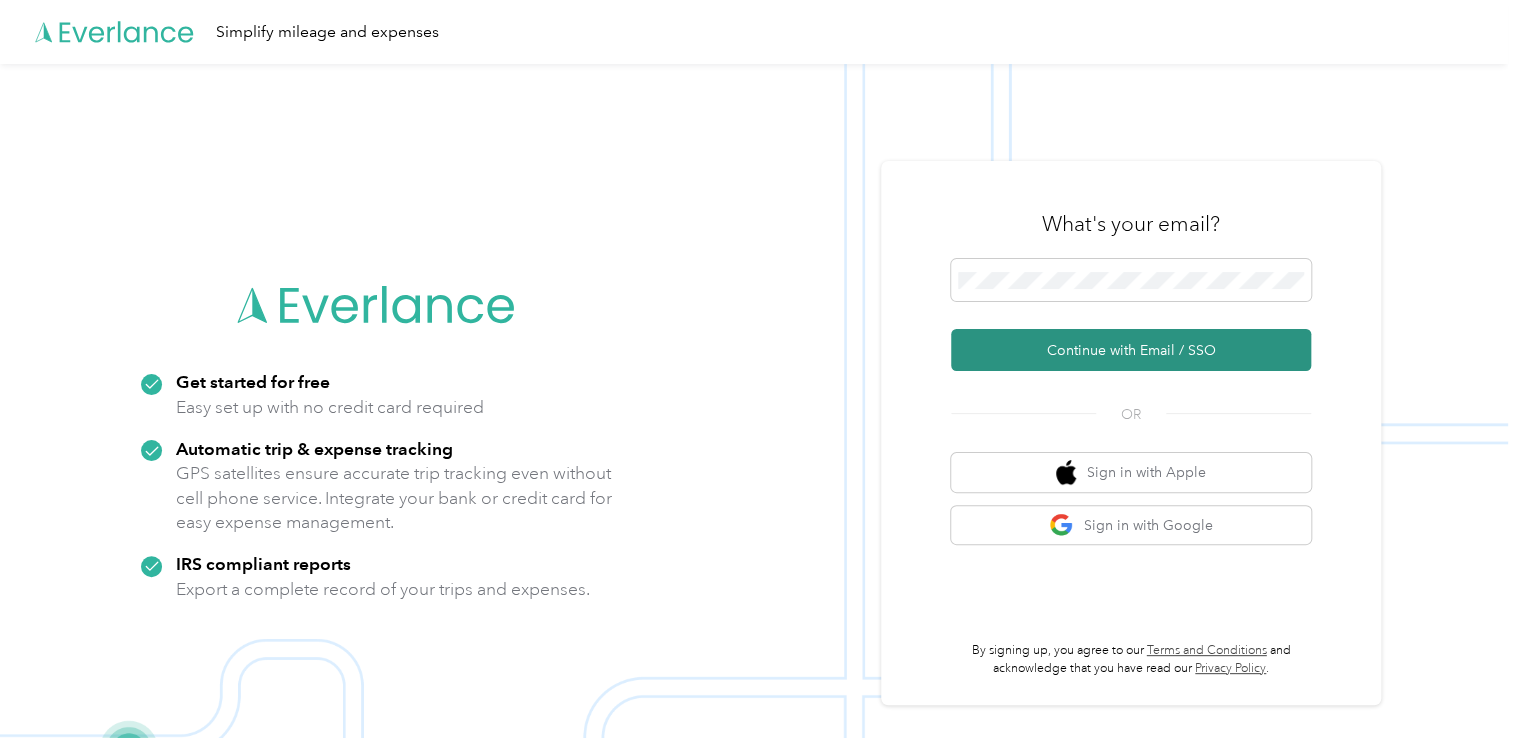 click on "Continue with Email / SSO" at bounding box center [1131, 350] 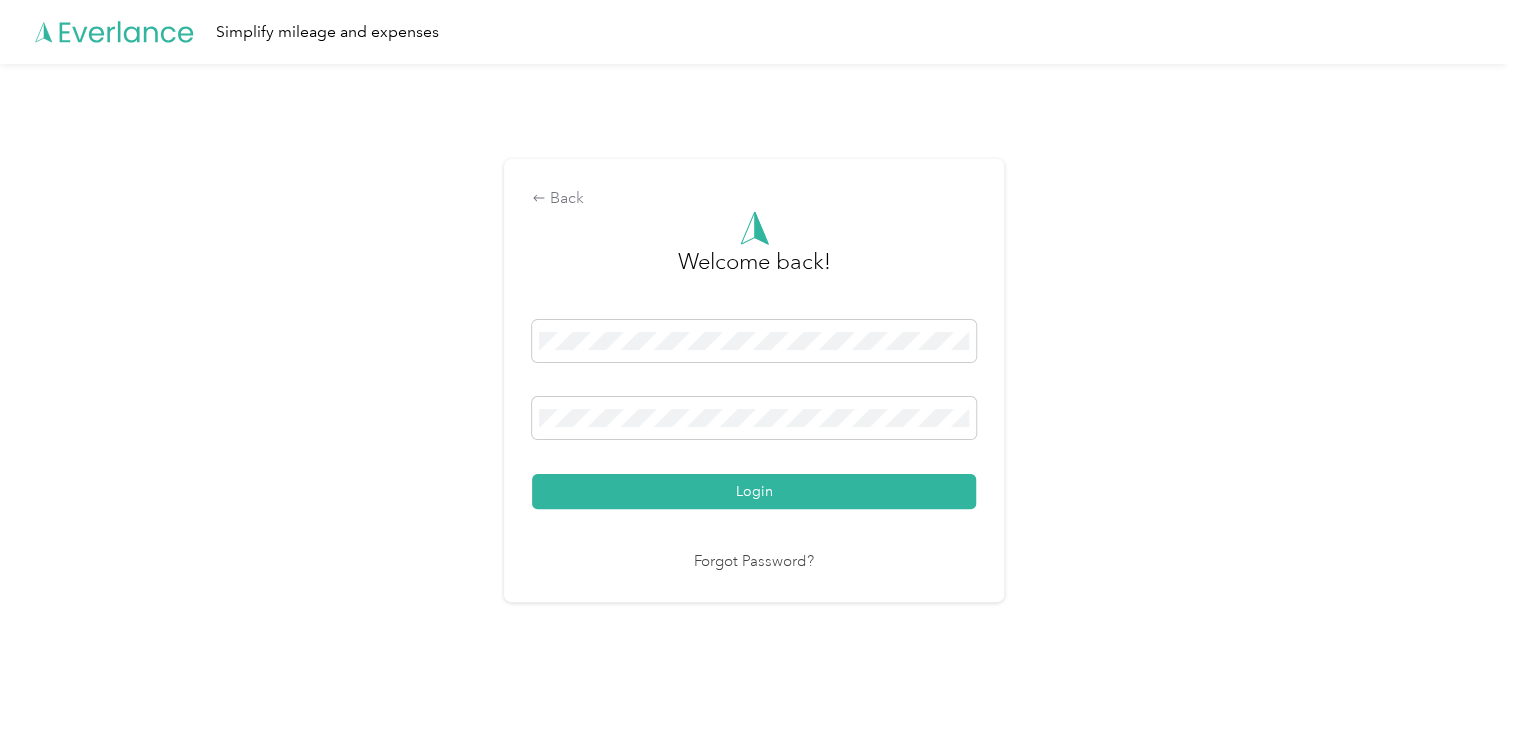click on "Login" at bounding box center (754, 491) 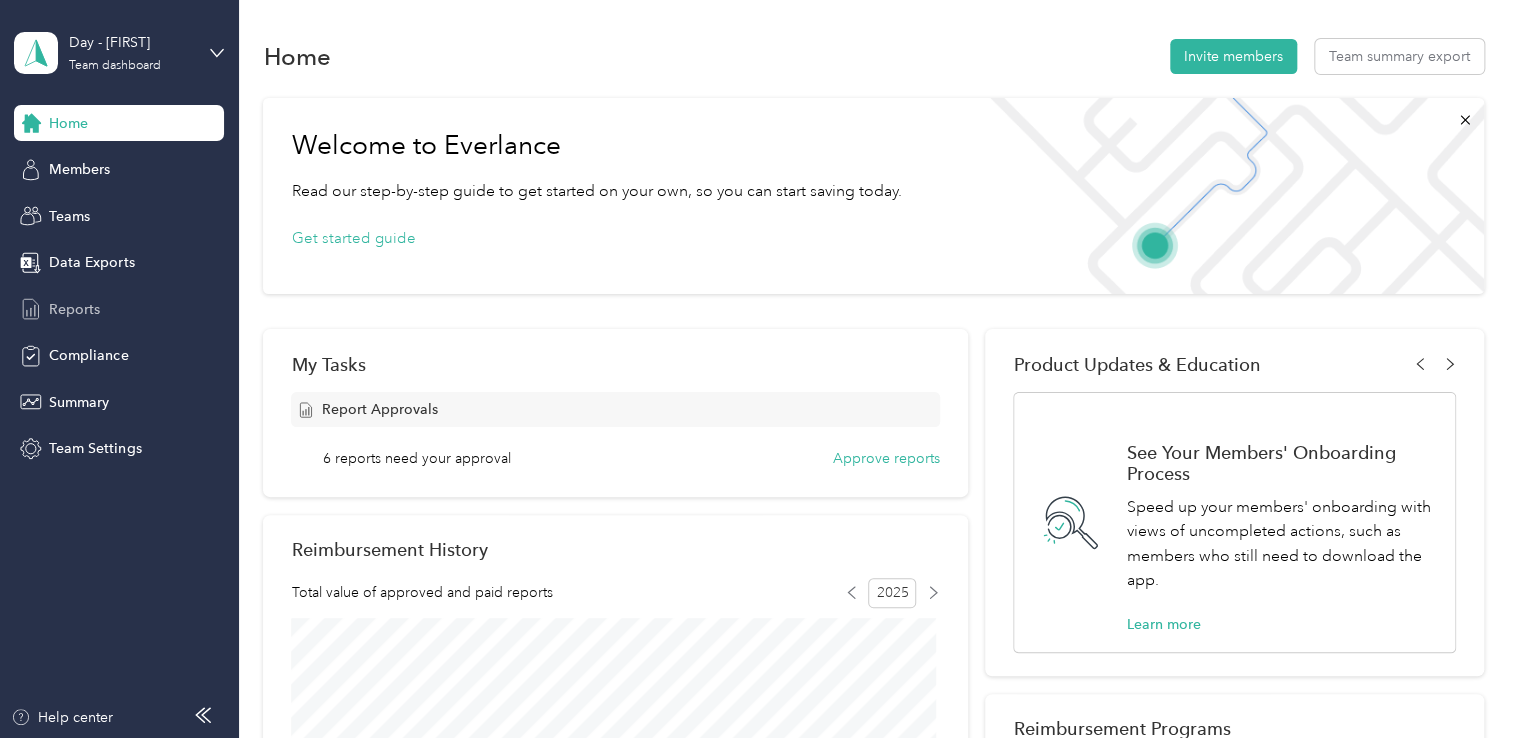 click on "Reports" at bounding box center [74, 309] 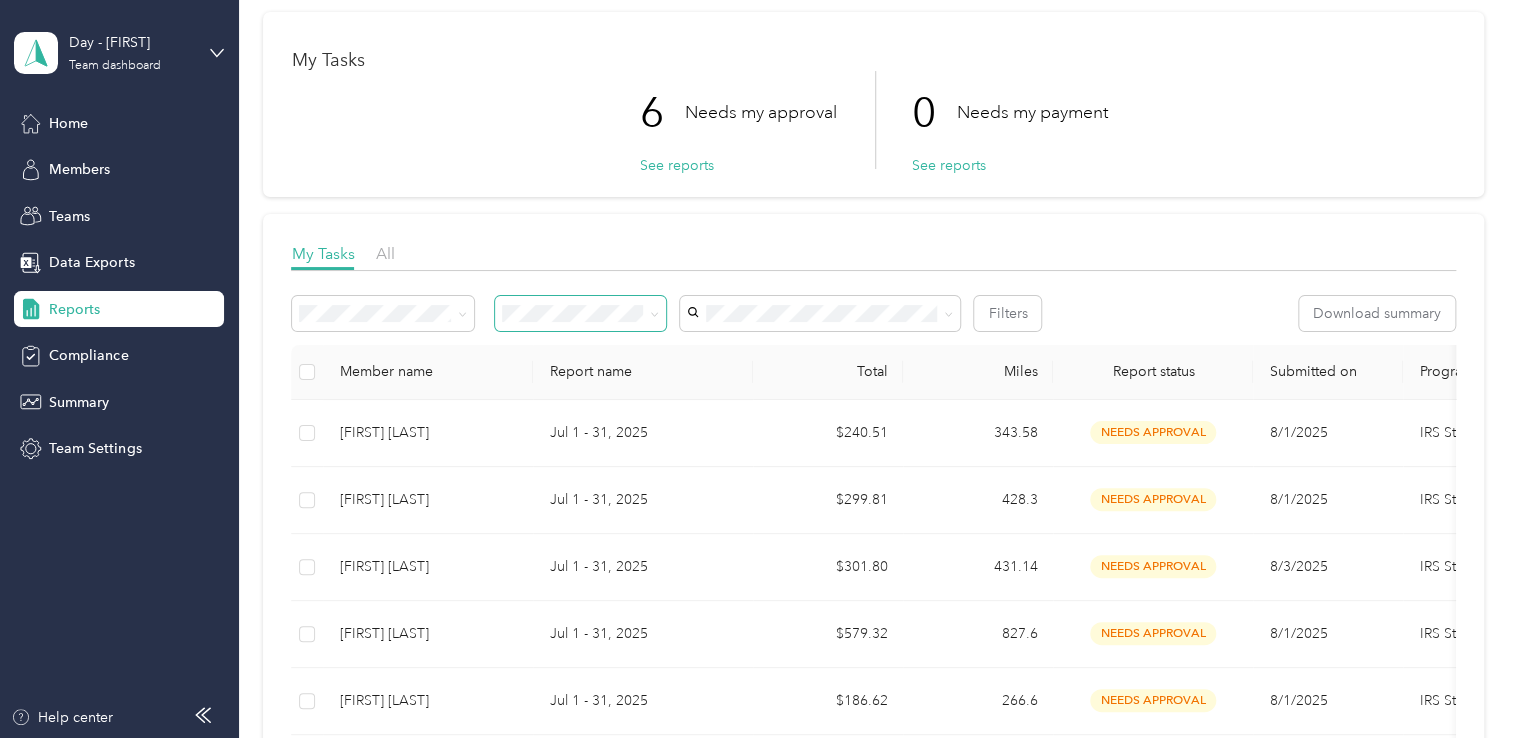 scroll, scrollTop: 300, scrollLeft: 0, axis: vertical 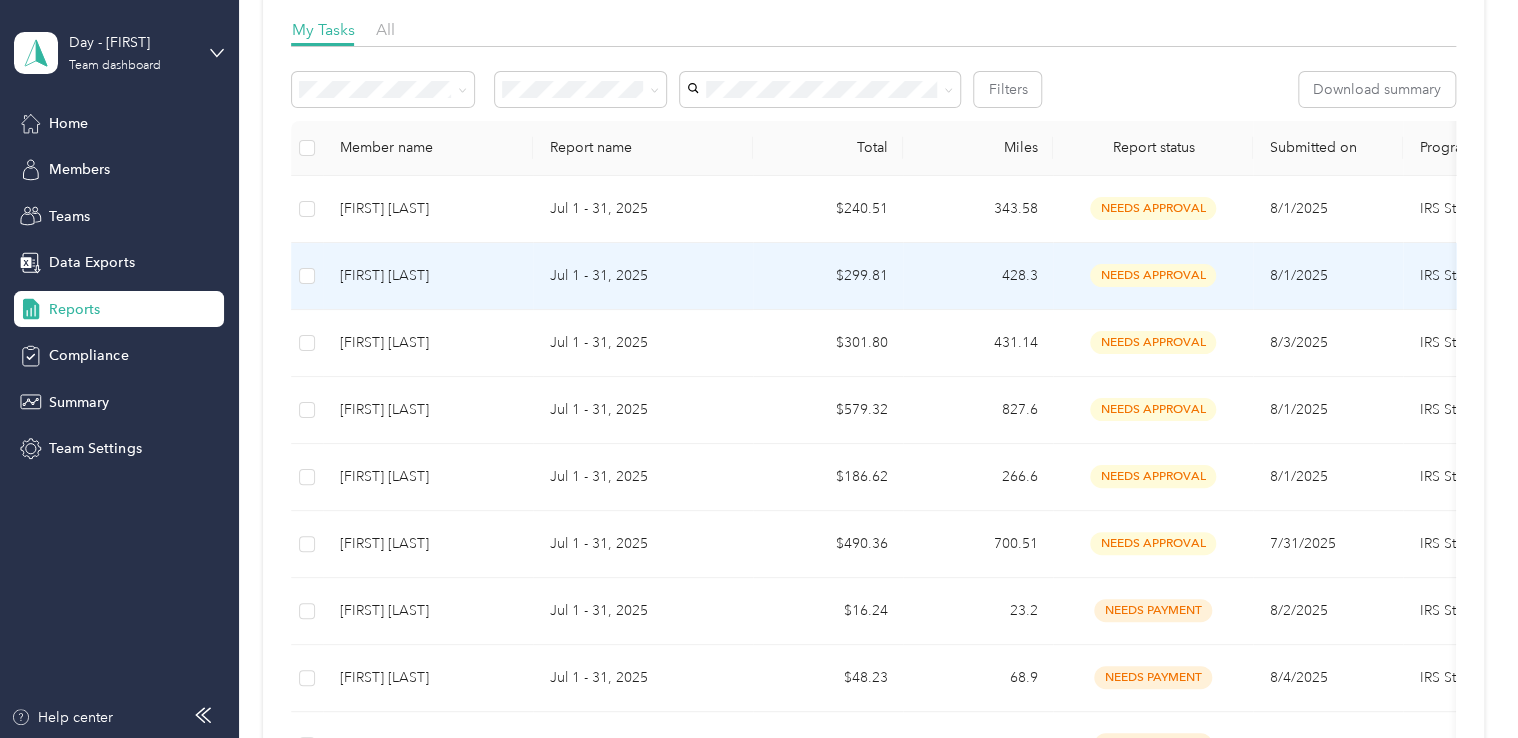 click on "[FIRST] [LAST]" at bounding box center (428, 276) 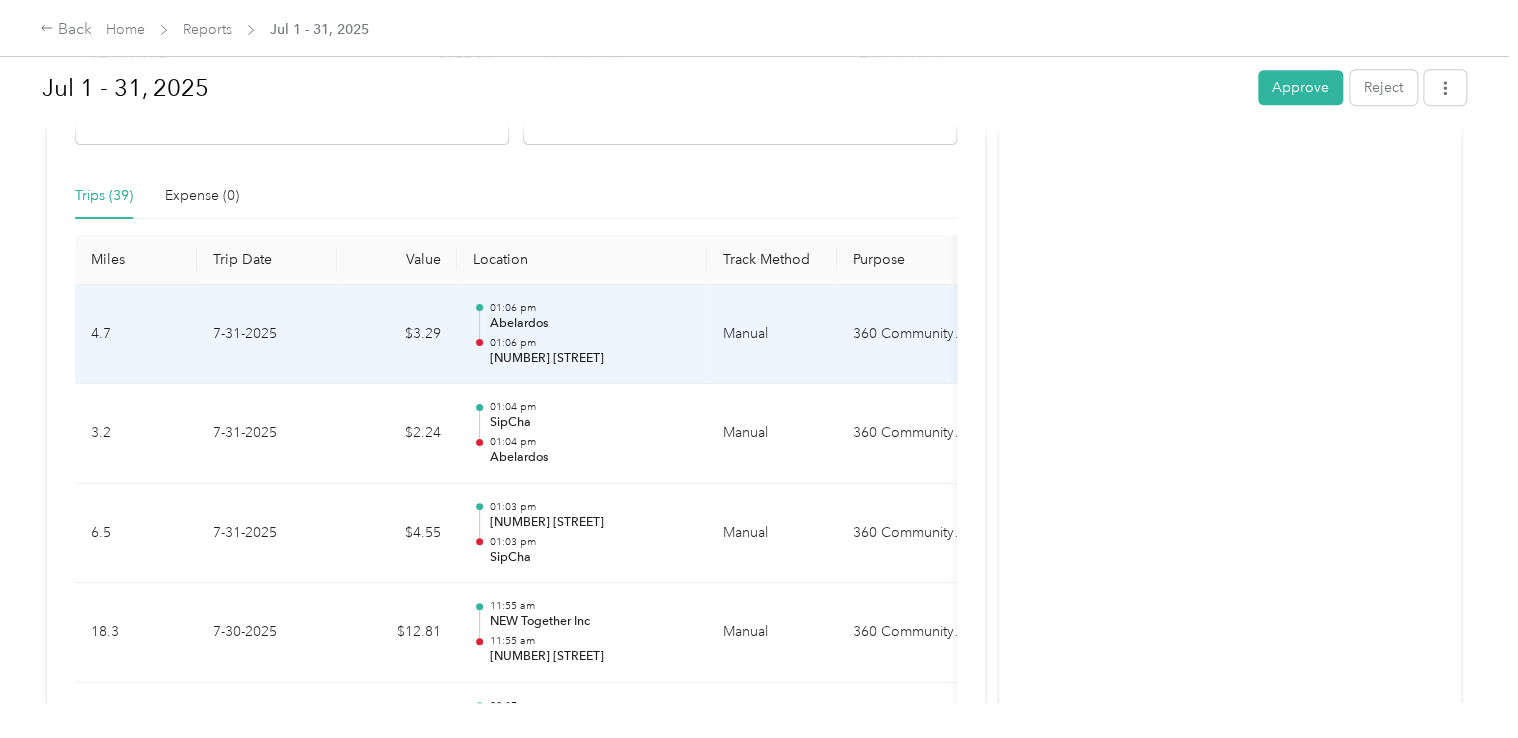 scroll, scrollTop: 500, scrollLeft: 0, axis: vertical 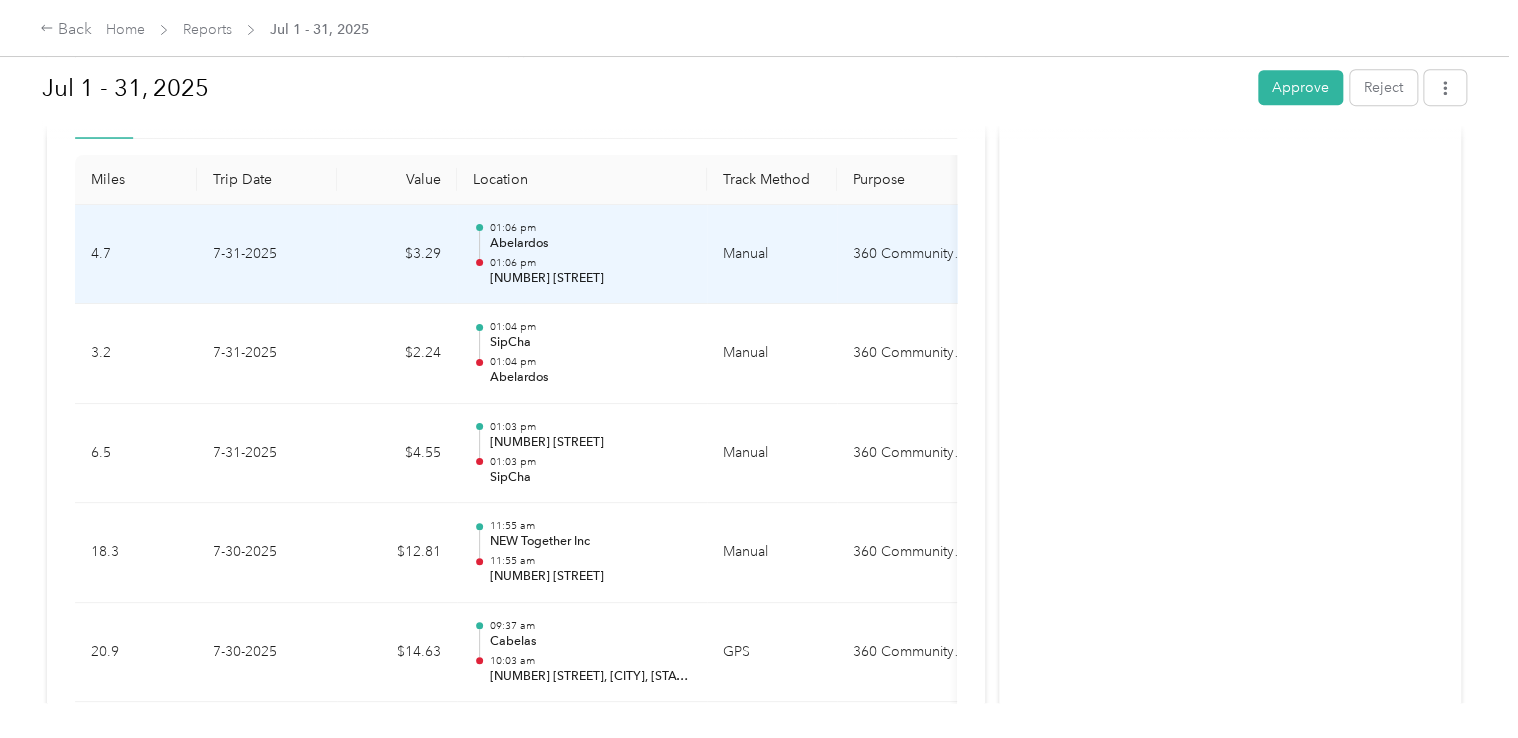 click on "[NUMBER] [STREET]" at bounding box center [590, 279] 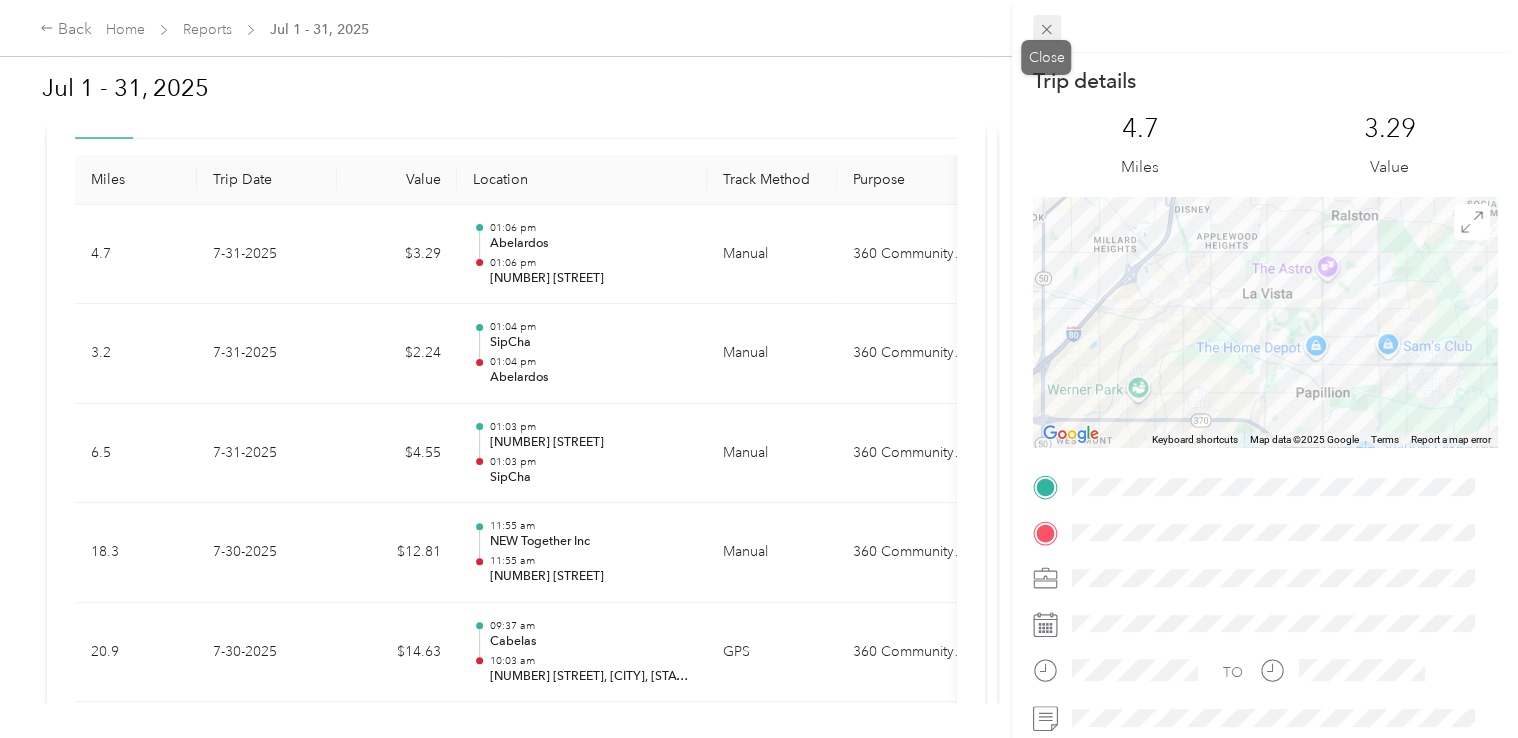 click at bounding box center [1047, 29] 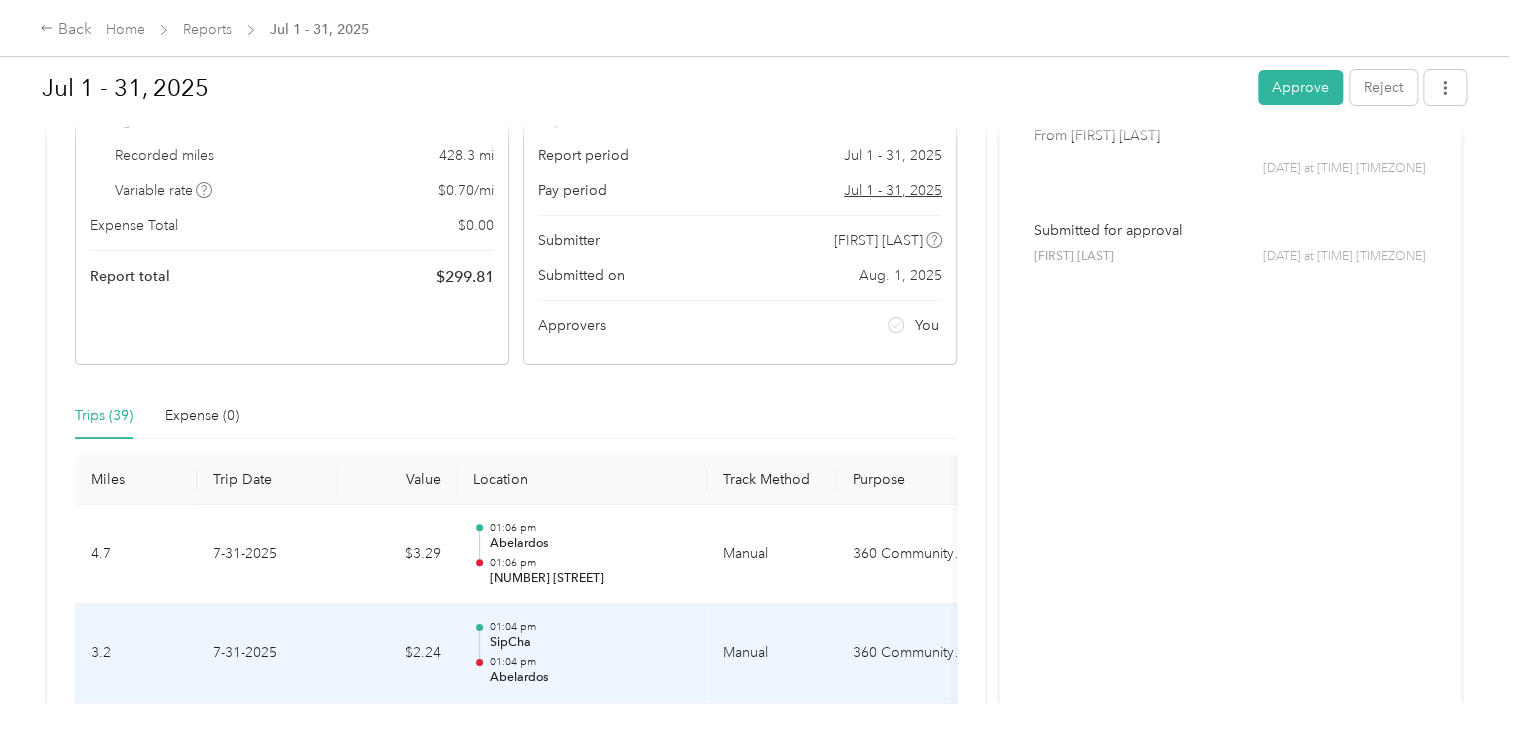 scroll, scrollTop: 0, scrollLeft: 0, axis: both 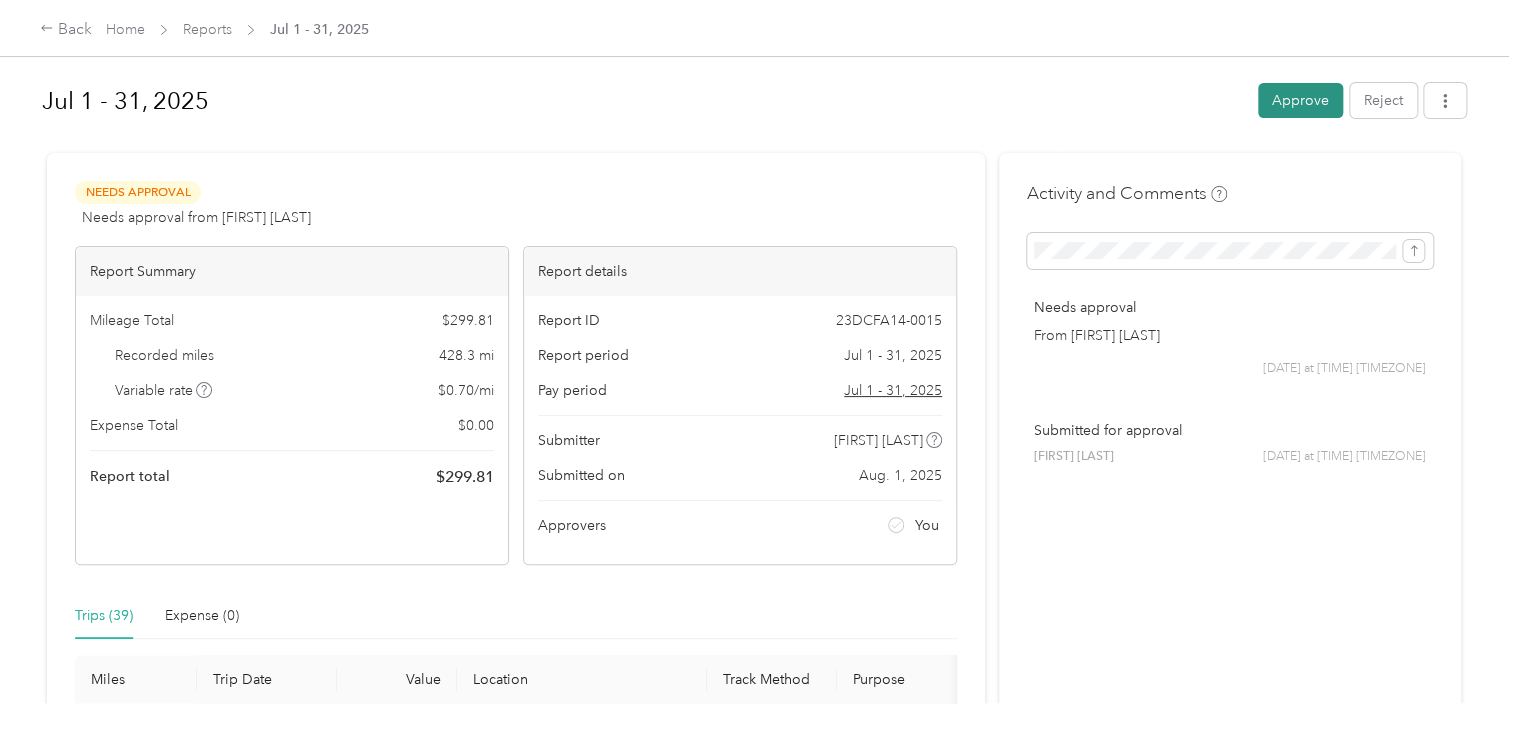 click on "Approve" at bounding box center [1300, 100] 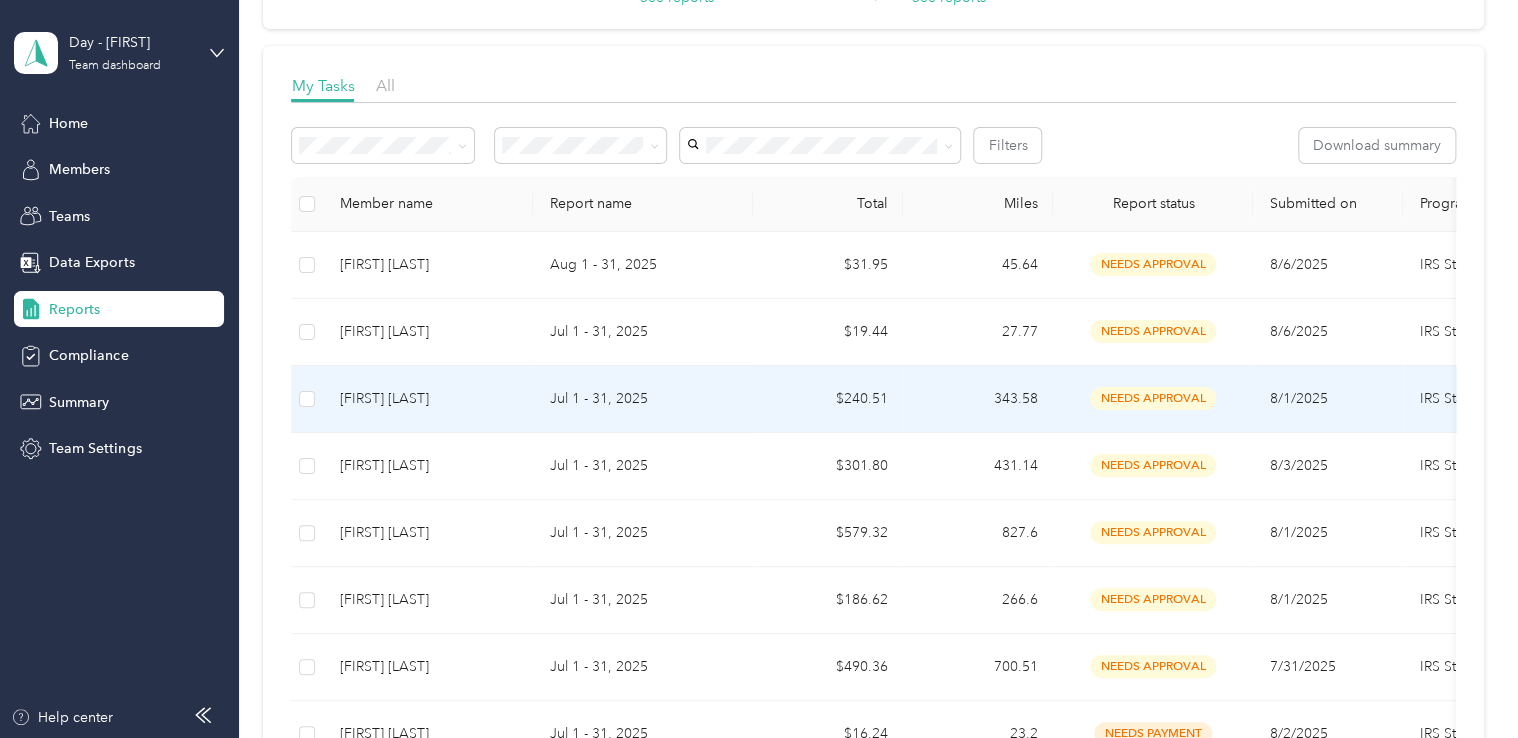 scroll, scrollTop: 200, scrollLeft: 0, axis: vertical 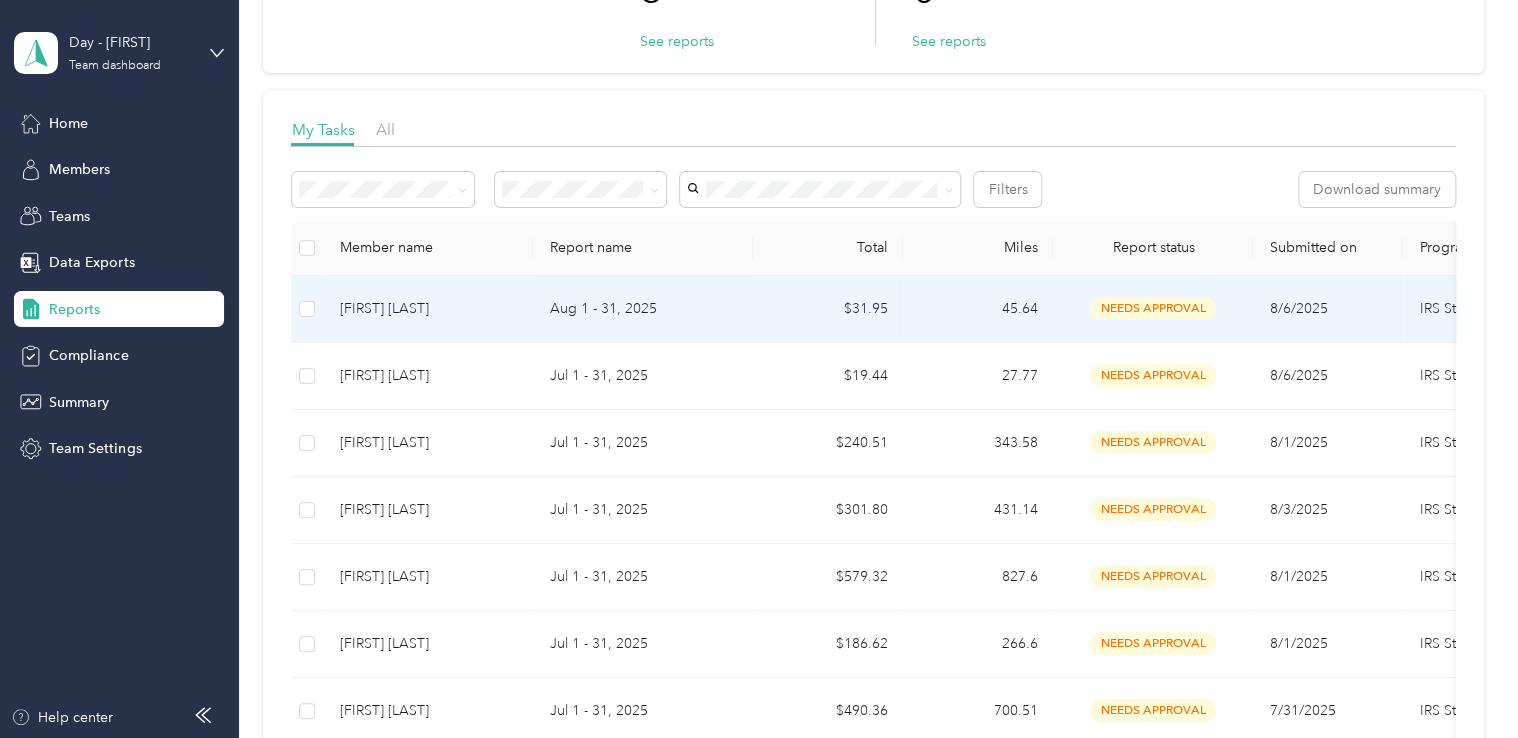 click on "Aug 1 - 31, 2025" at bounding box center [643, 309] 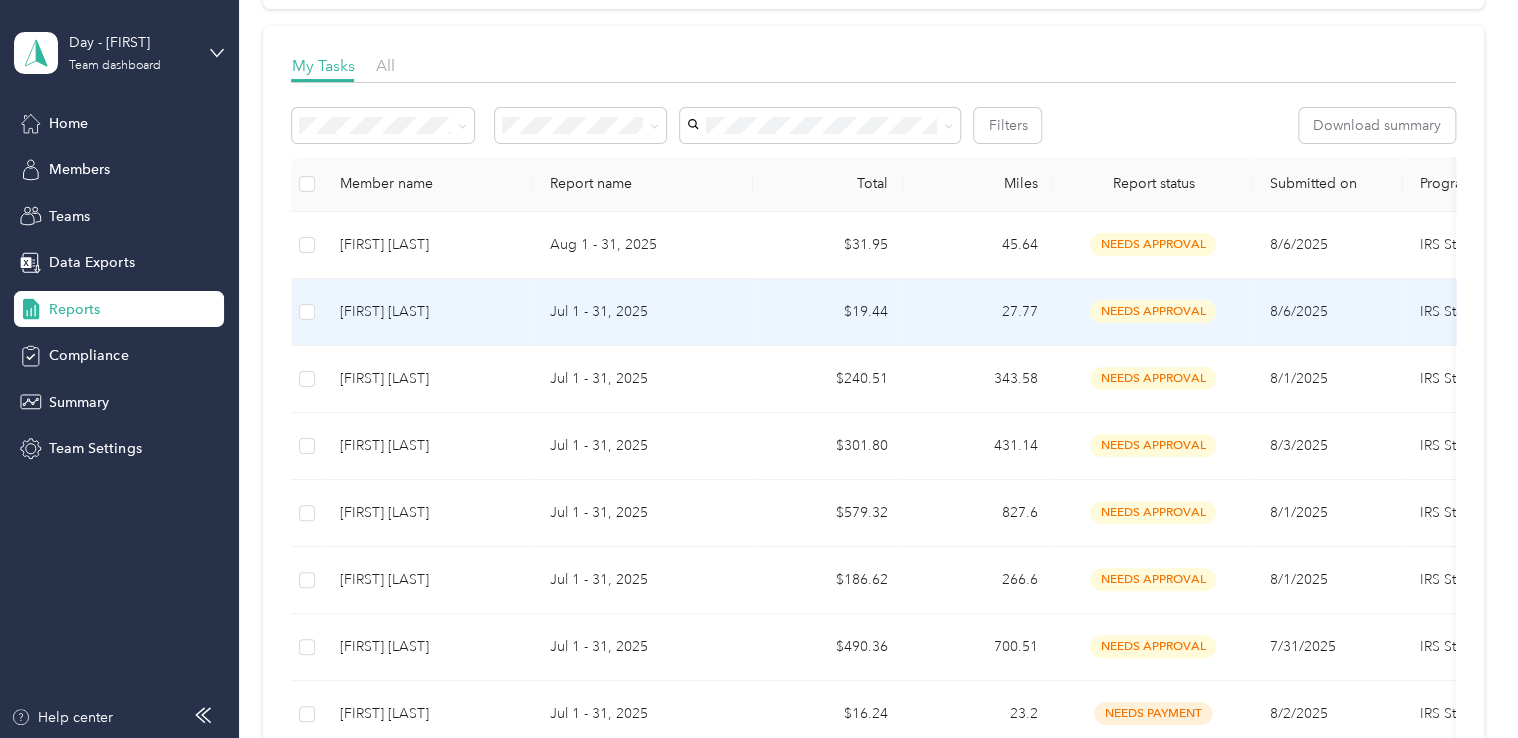 scroll, scrollTop: 300, scrollLeft: 0, axis: vertical 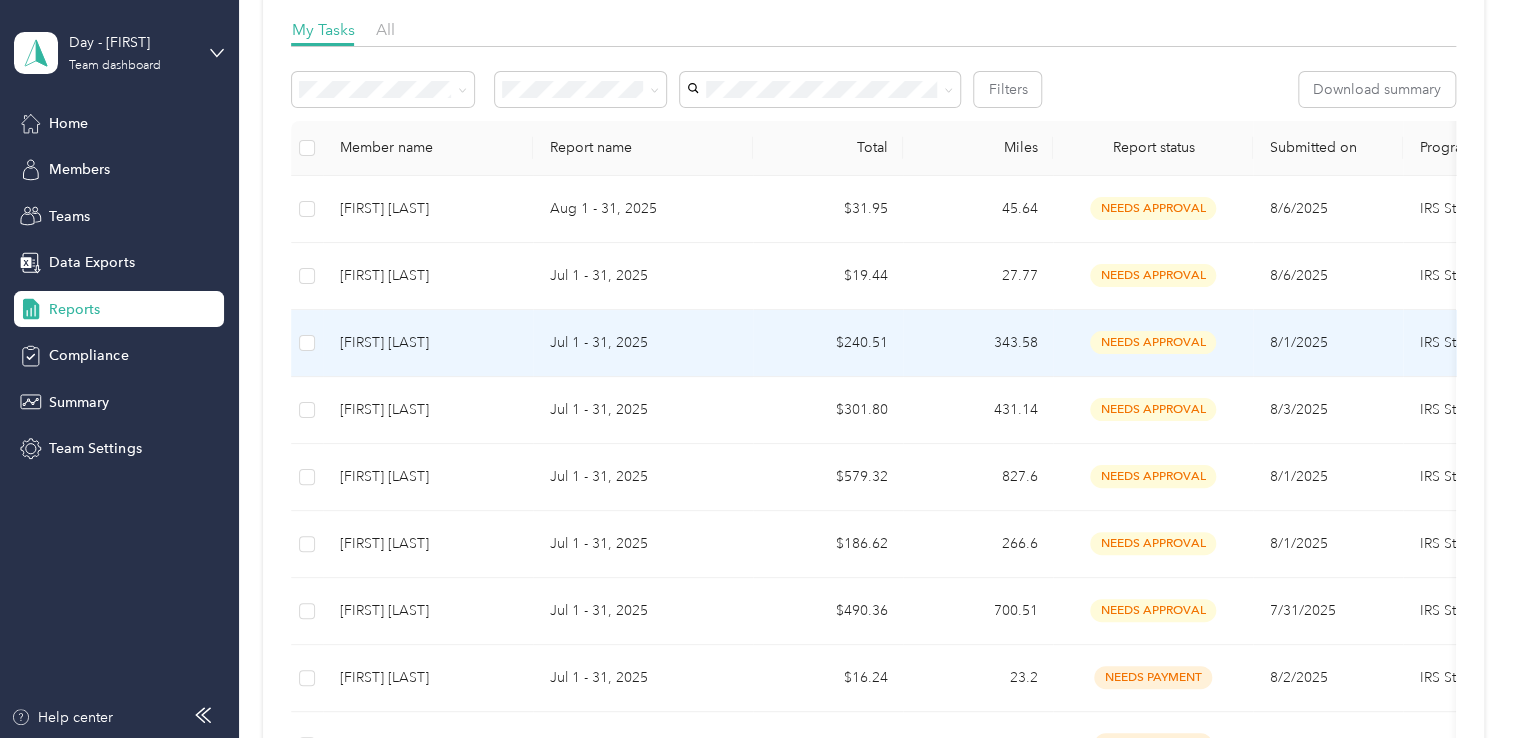 click on "Jul 1 - 31, 2025" at bounding box center (643, 343) 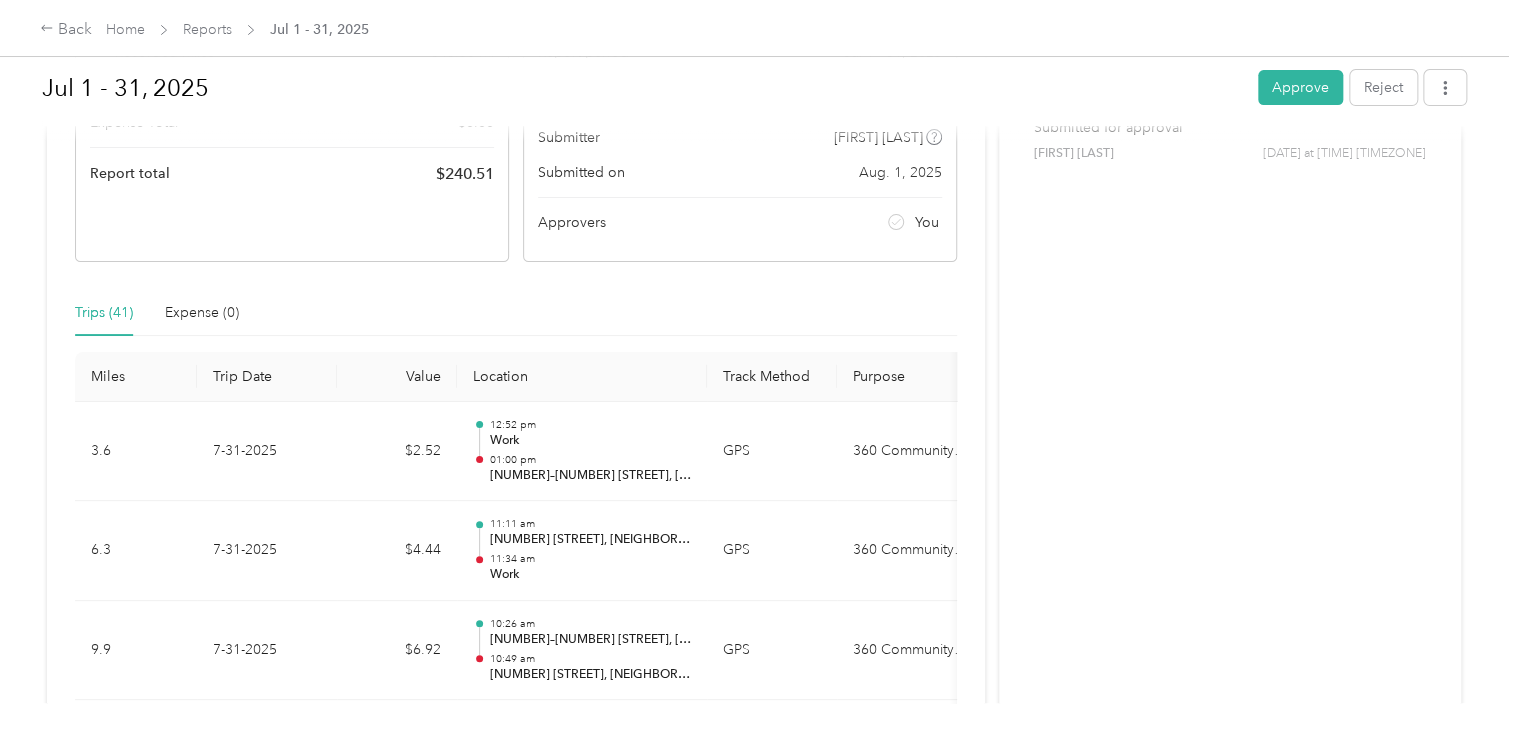scroll, scrollTop: 600, scrollLeft: 0, axis: vertical 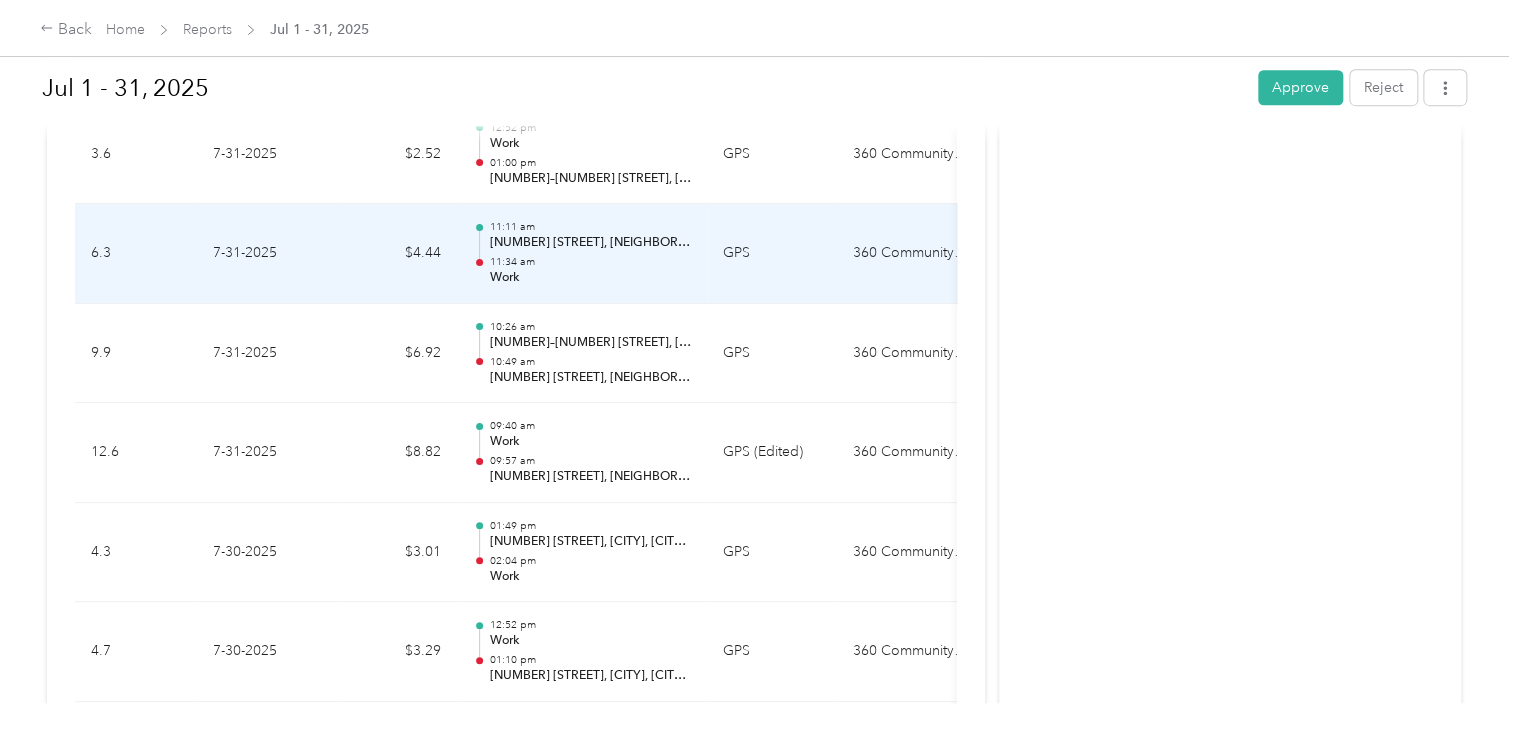 click at bounding box center [479, 255] 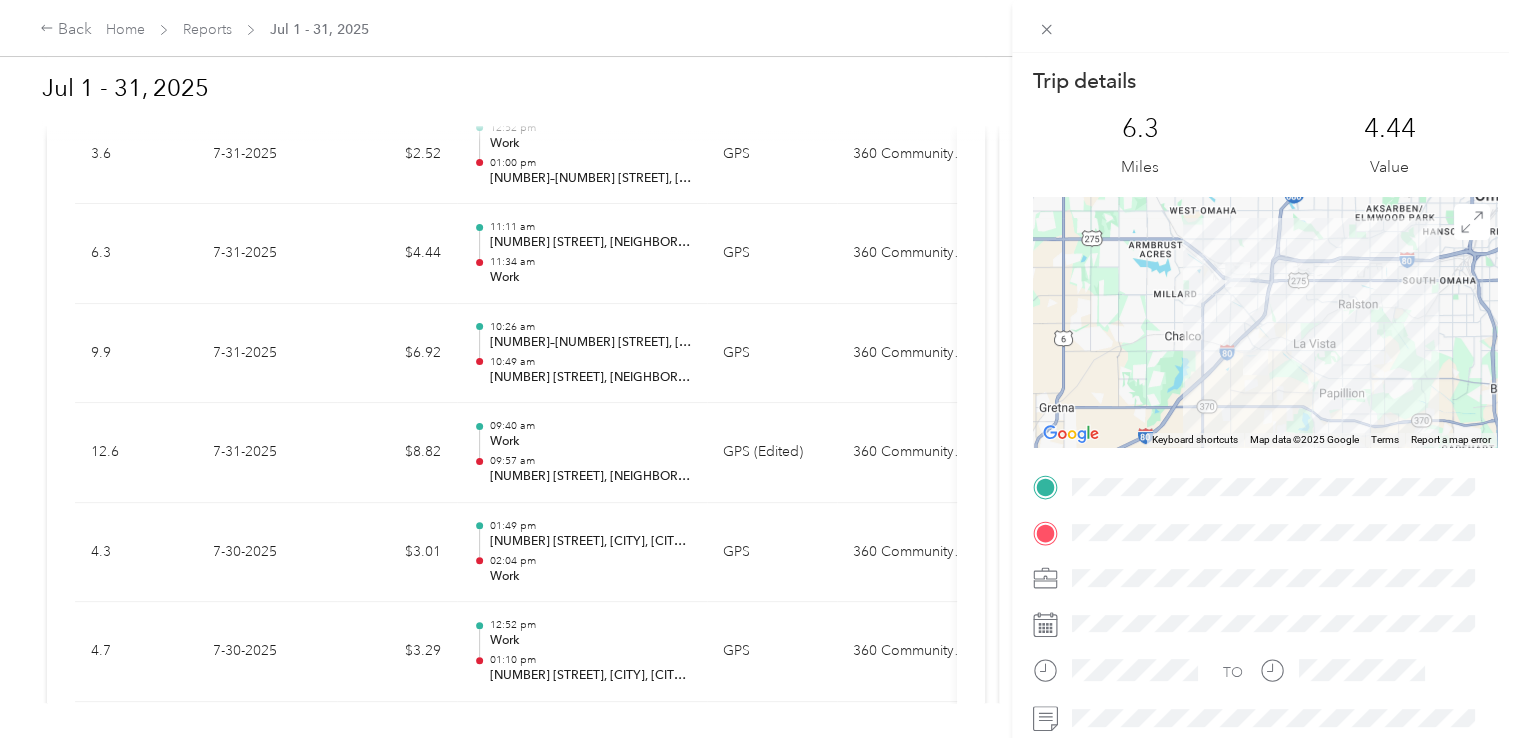 click on "Trip details This trip cannot be edited because it is either under review, approved, or paid. Contact your Team Manager to edit it. 6.3 Miles 4.44 Value  ← Move left → Move right ↑ Move up ↓ Move down + Zoom in - Zoom out Home Jump left by 75% End Jump right by 75% Page Up Jump up by 75% Page Down Jump down by 75% Keyboard shortcuts Map Data Map data ©2025 Google Map data ©2025 Google 2 km  Click to toggle between metric and imperial units Terms Report a map error TO" at bounding box center [759, 369] 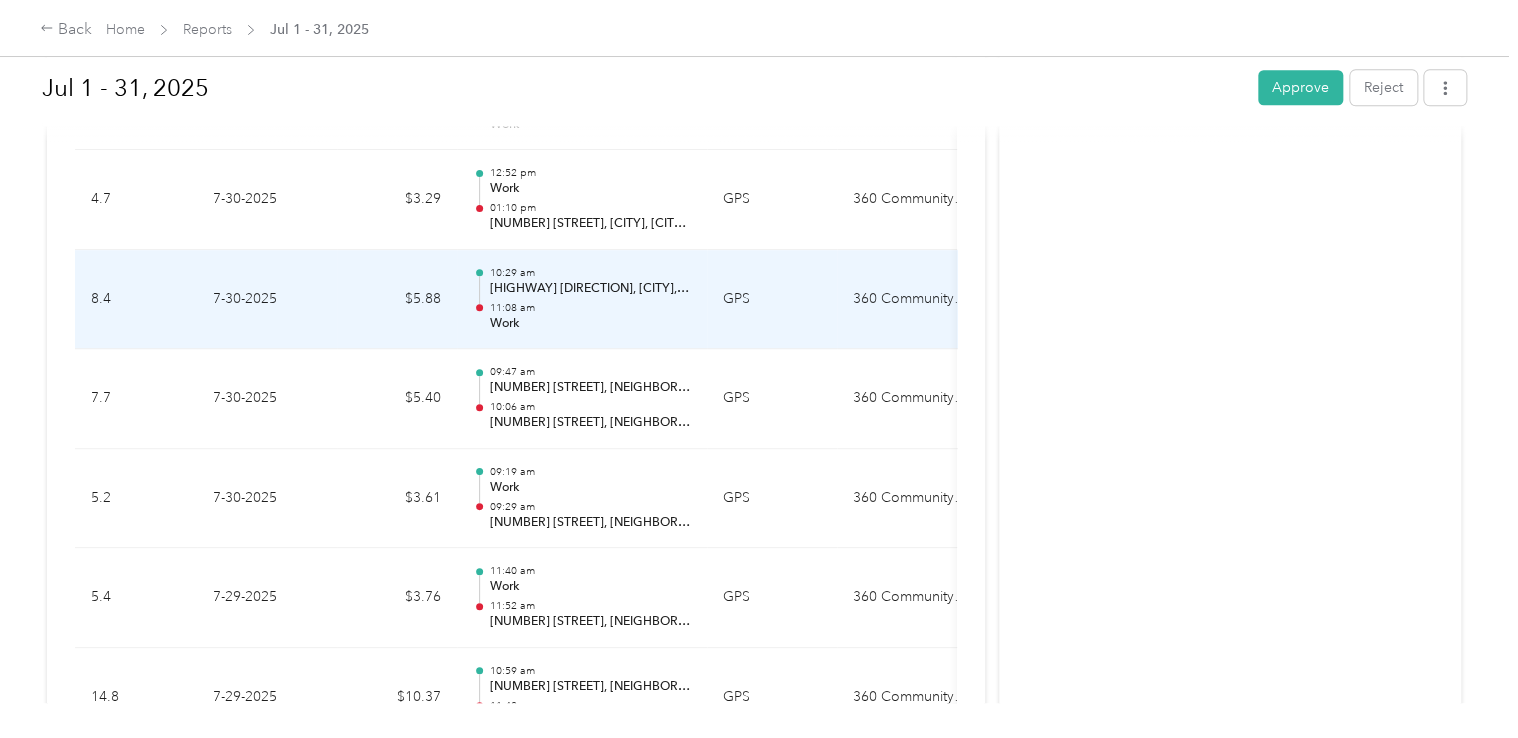 scroll, scrollTop: 1300, scrollLeft: 0, axis: vertical 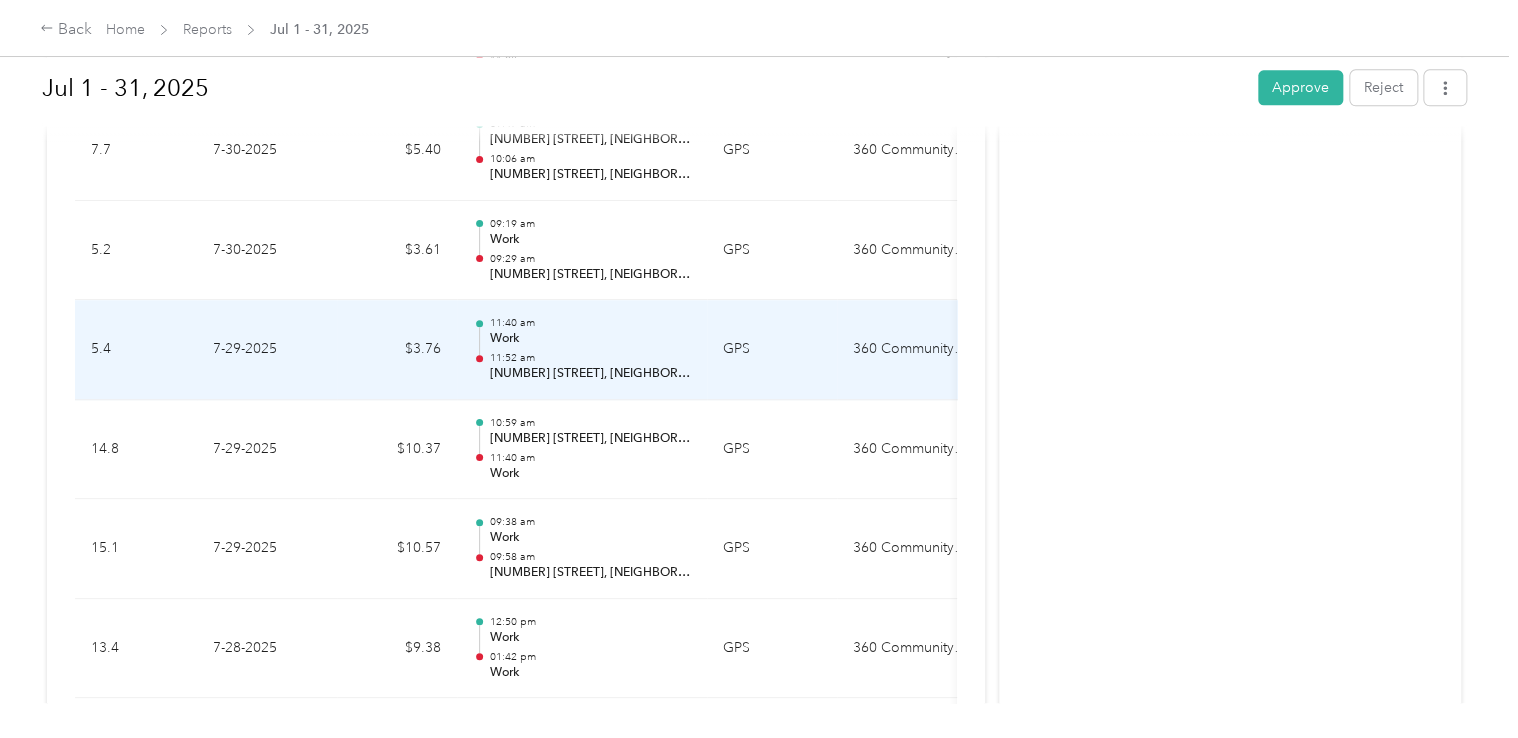 click on "[TIME] Work [TIME] [STREET], [NEIGHBORHOOD], [CITY], [STATE]" at bounding box center (582, 350) 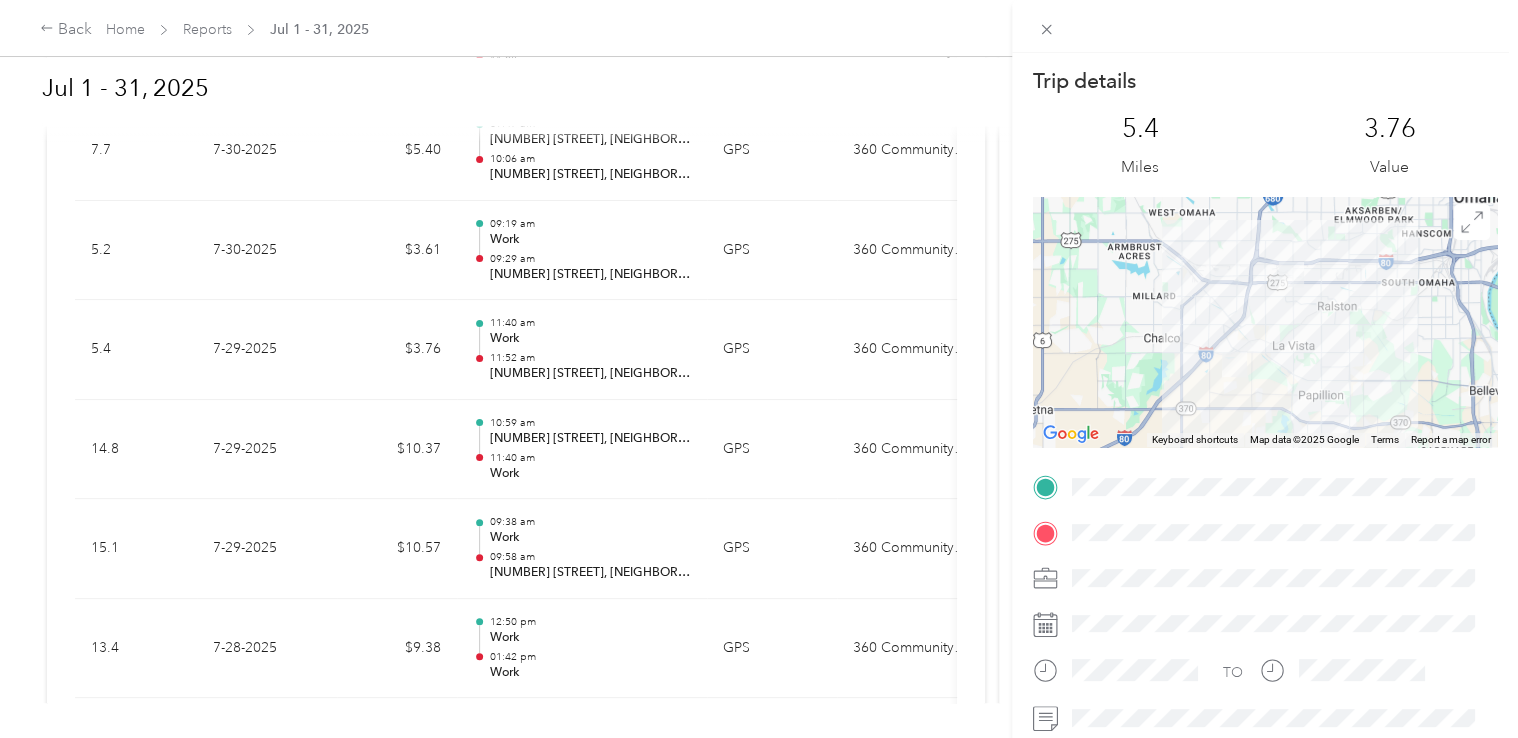 click on "Trip details This trip cannot be edited because it is either under review, approved, or paid. Contact your Team Manager to edit it. 5.4 Miles 3.76 Value  ← Move left → Move right ↑ Move up ↓ Move down + Zoom in - Zoom out Home Jump left by 75% End Jump right by 75% Page Up Jump up by 75% Page Down Jump down by 75% Keyboard shortcuts Map Data Map data ©2025 Google Map data ©2025 Google 2 km  Click to toggle between metric and imperial units Terms Report a map error TO" at bounding box center [759, 369] 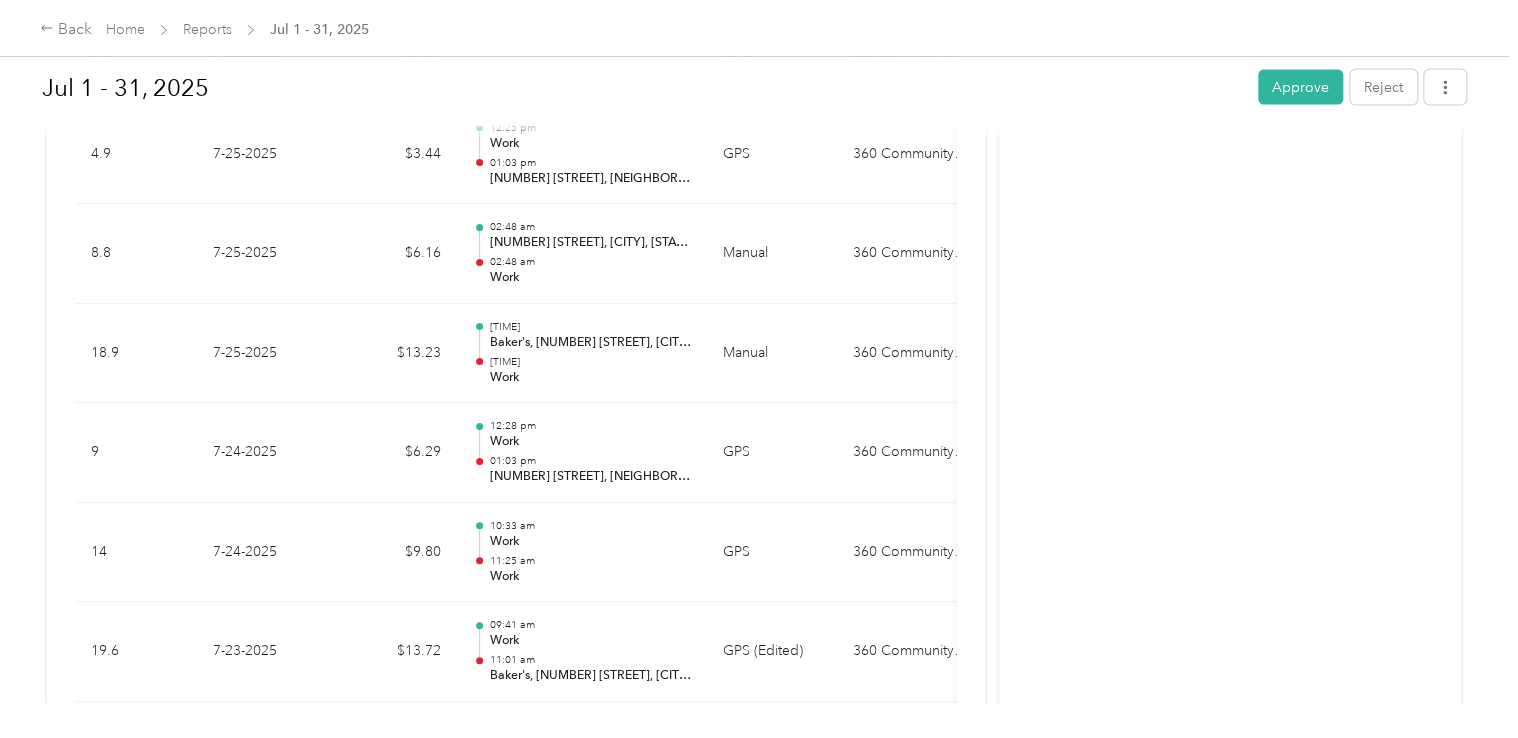scroll, scrollTop: 2200, scrollLeft: 0, axis: vertical 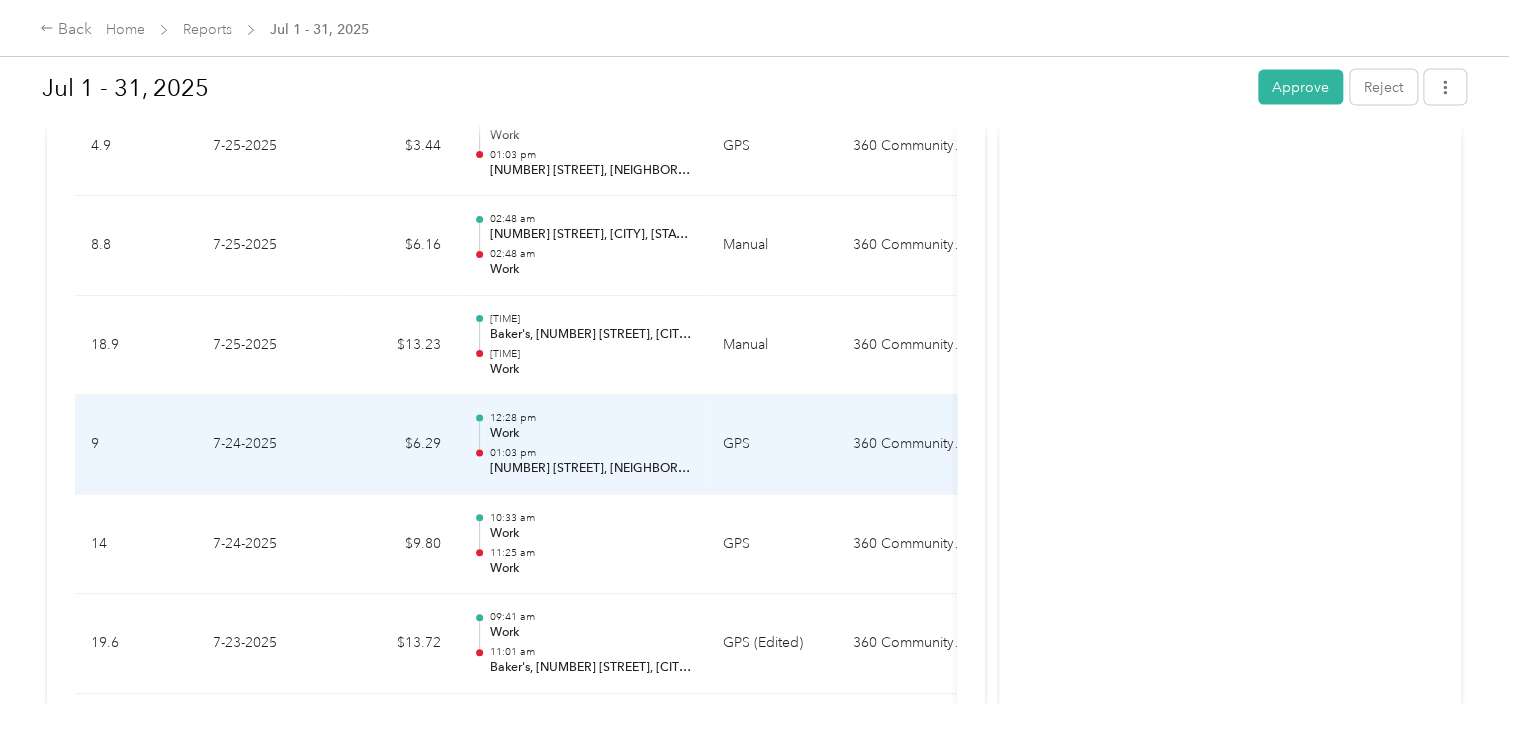 click on "01:03 pm" at bounding box center [590, 453] 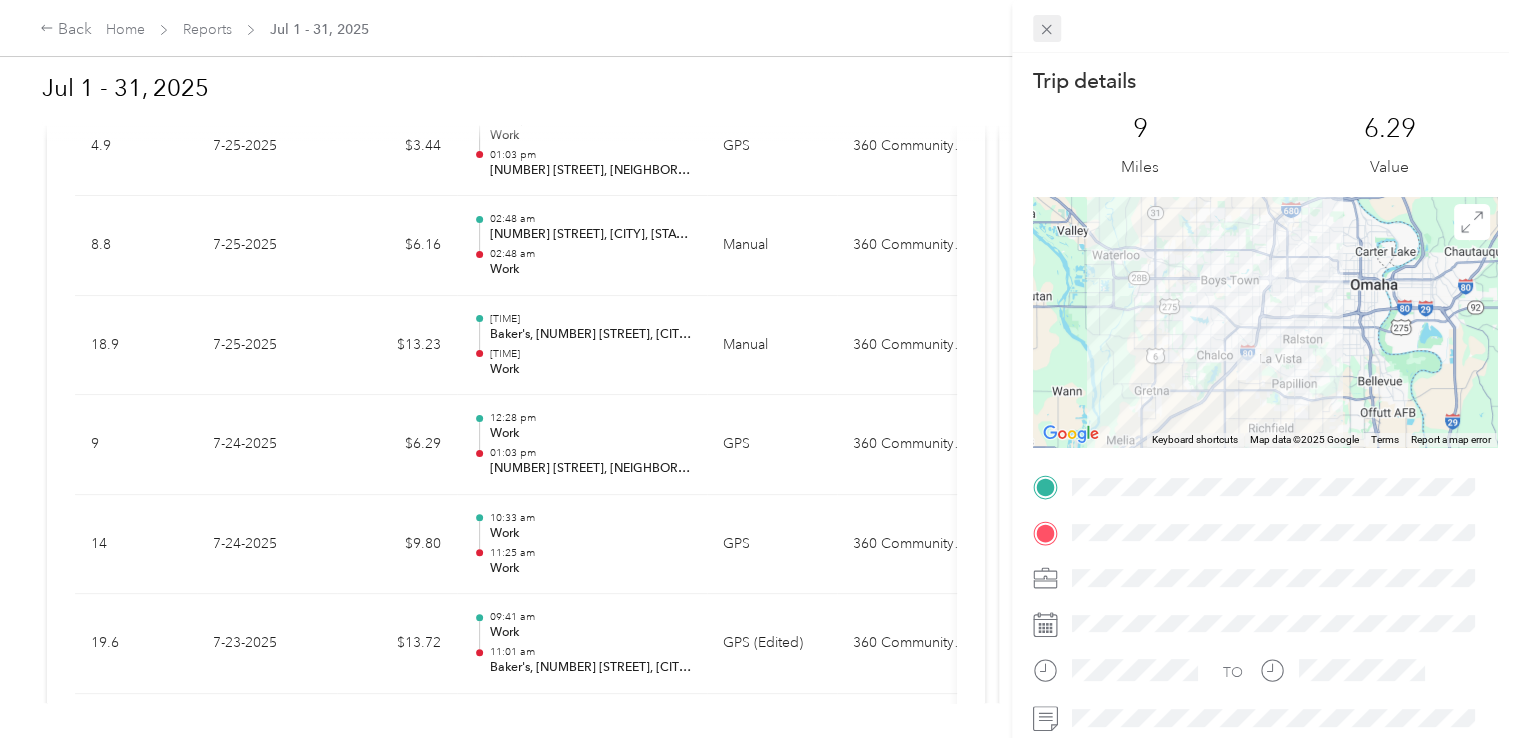 click at bounding box center [1047, 29] 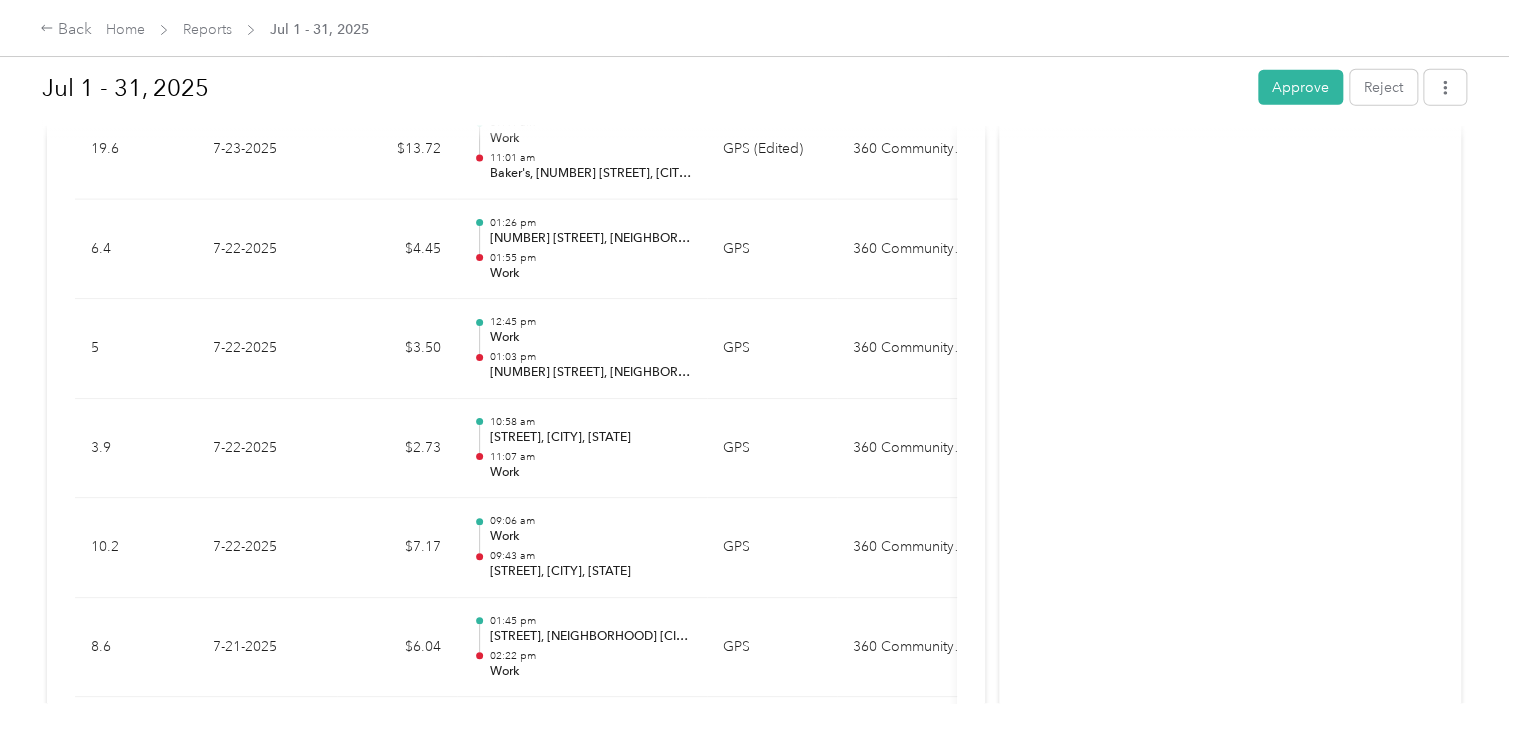 scroll, scrollTop: 2900, scrollLeft: 0, axis: vertical 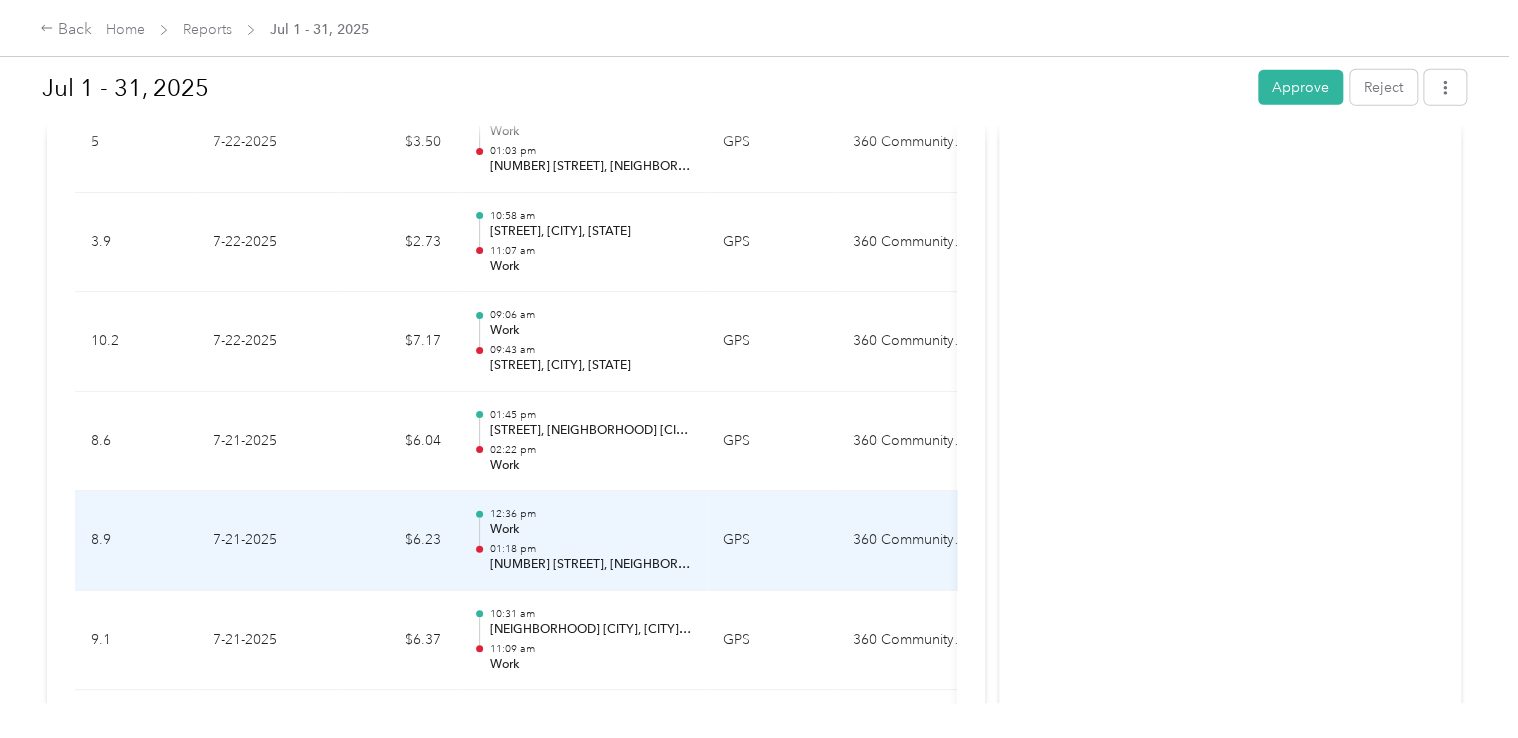 click on "Work" at bounding box center [590, 530] 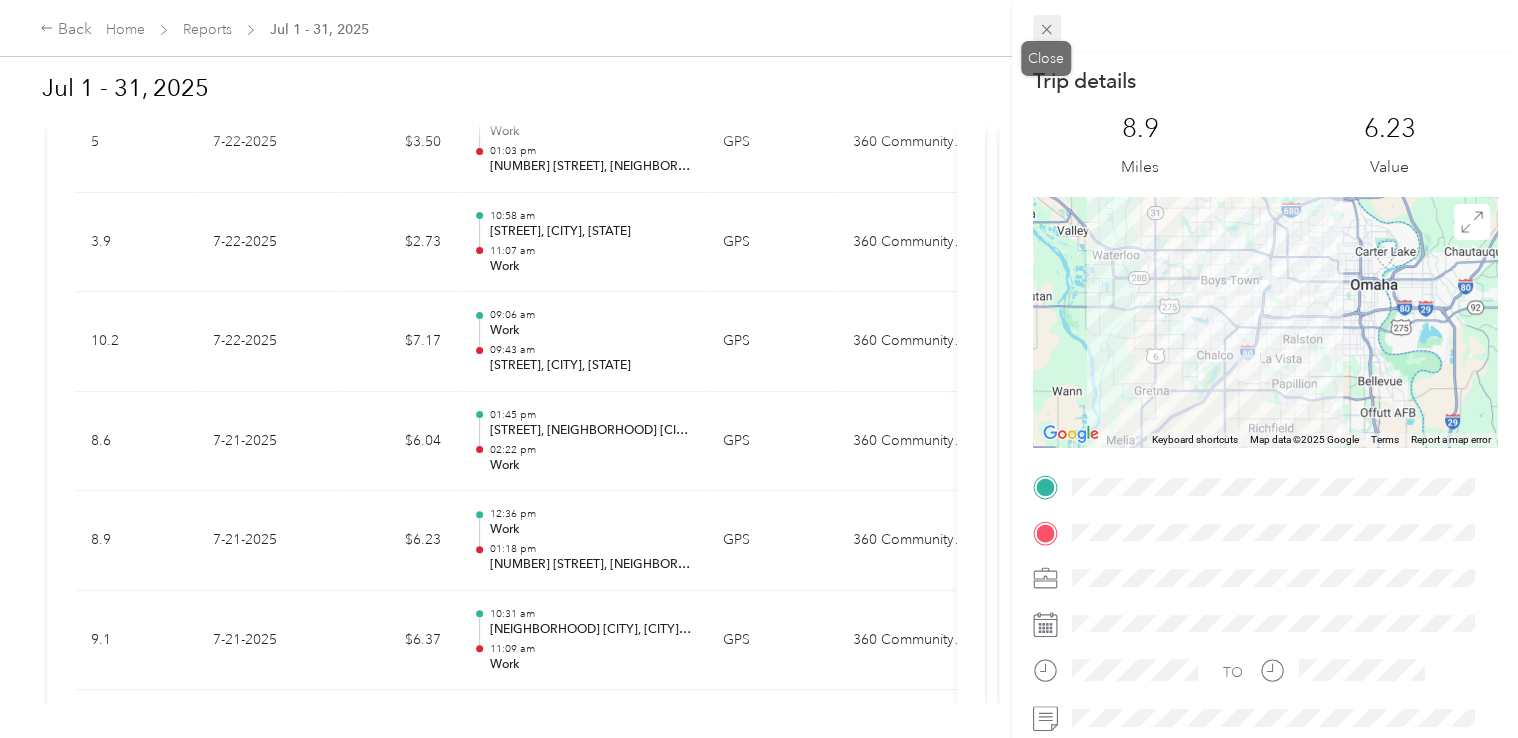 click 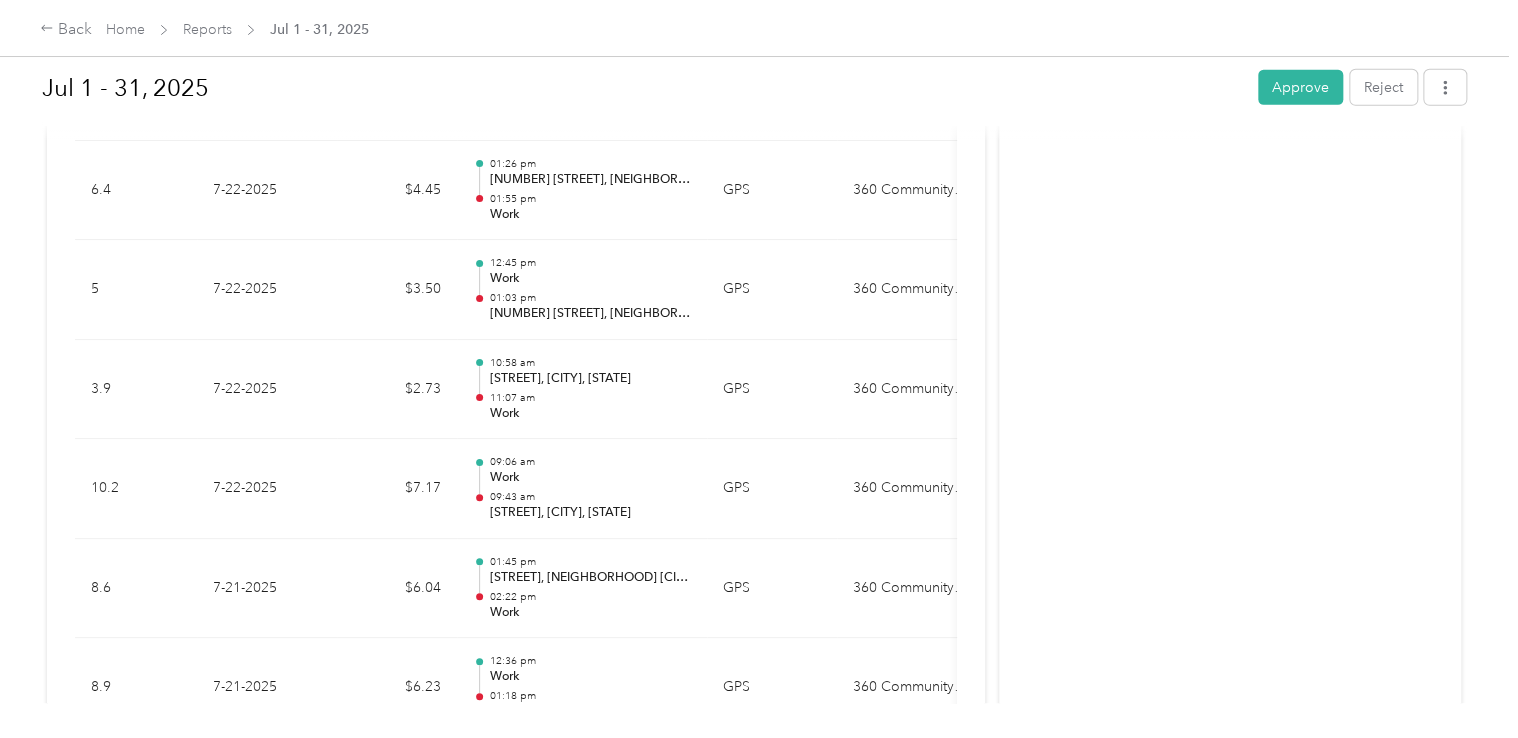 scroll, scrollTop: 2700, scrollLeft: 0, axis: vertical 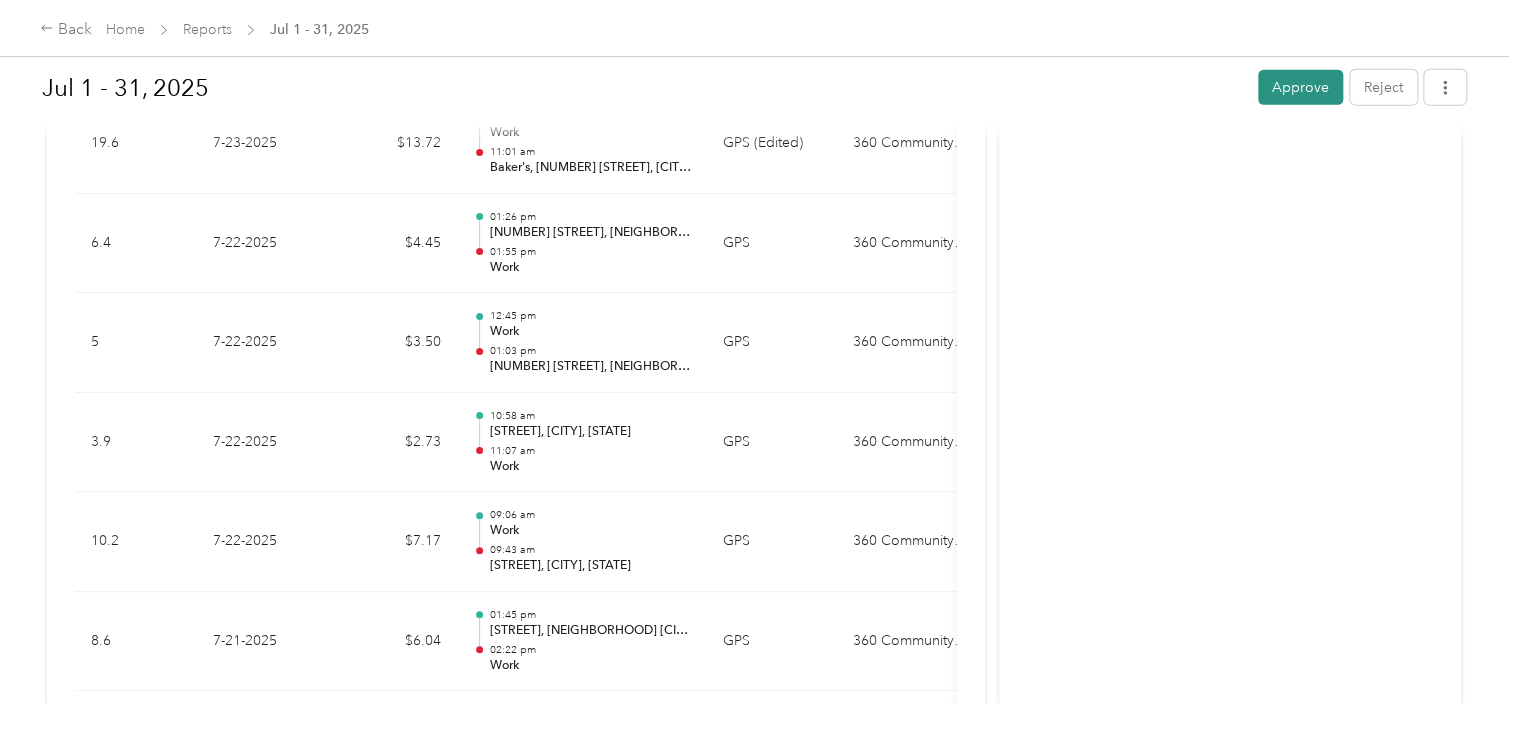 click on "Approve" at bounding box center (1300, 87) 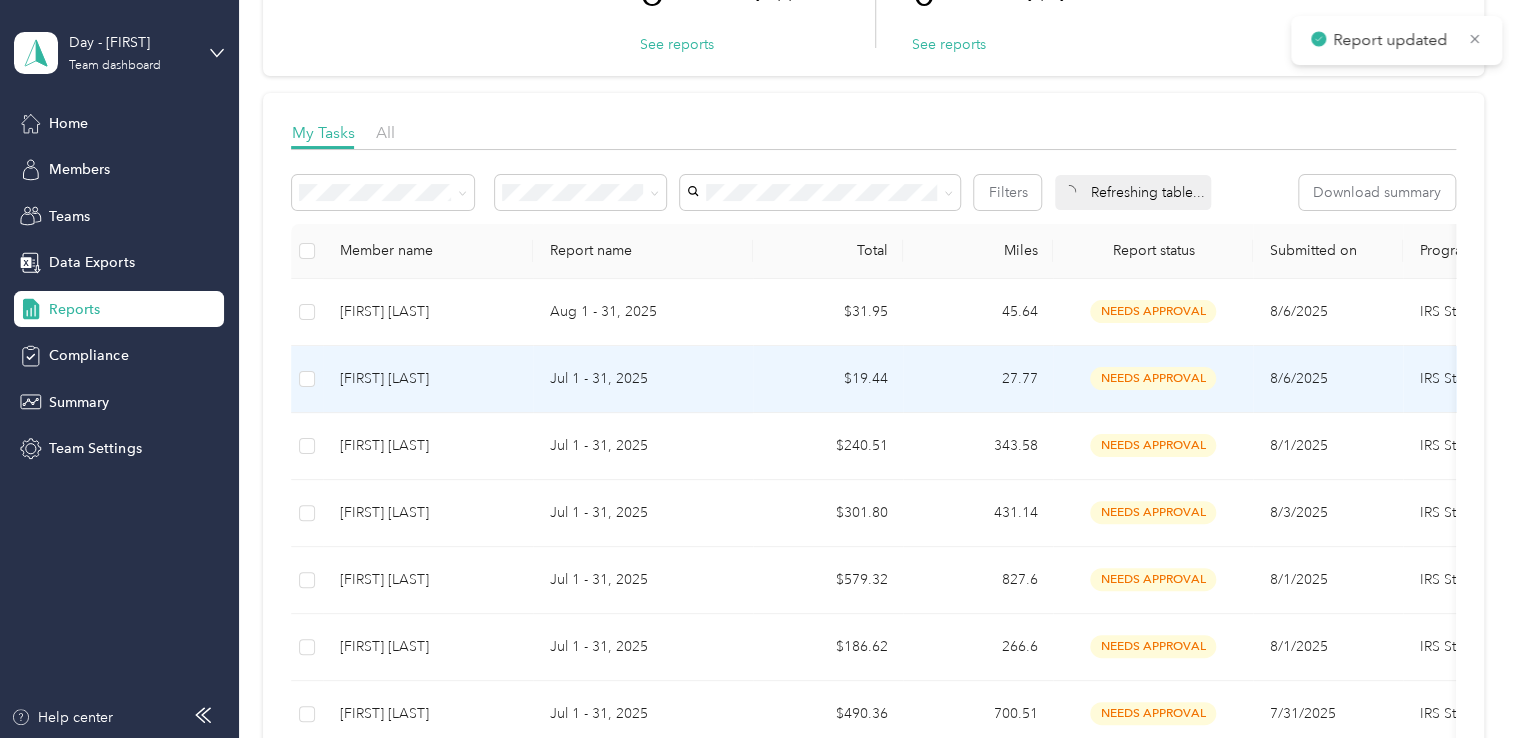 scroll, scrollTop: 200, scrollLeft: 0, axis: vertical 